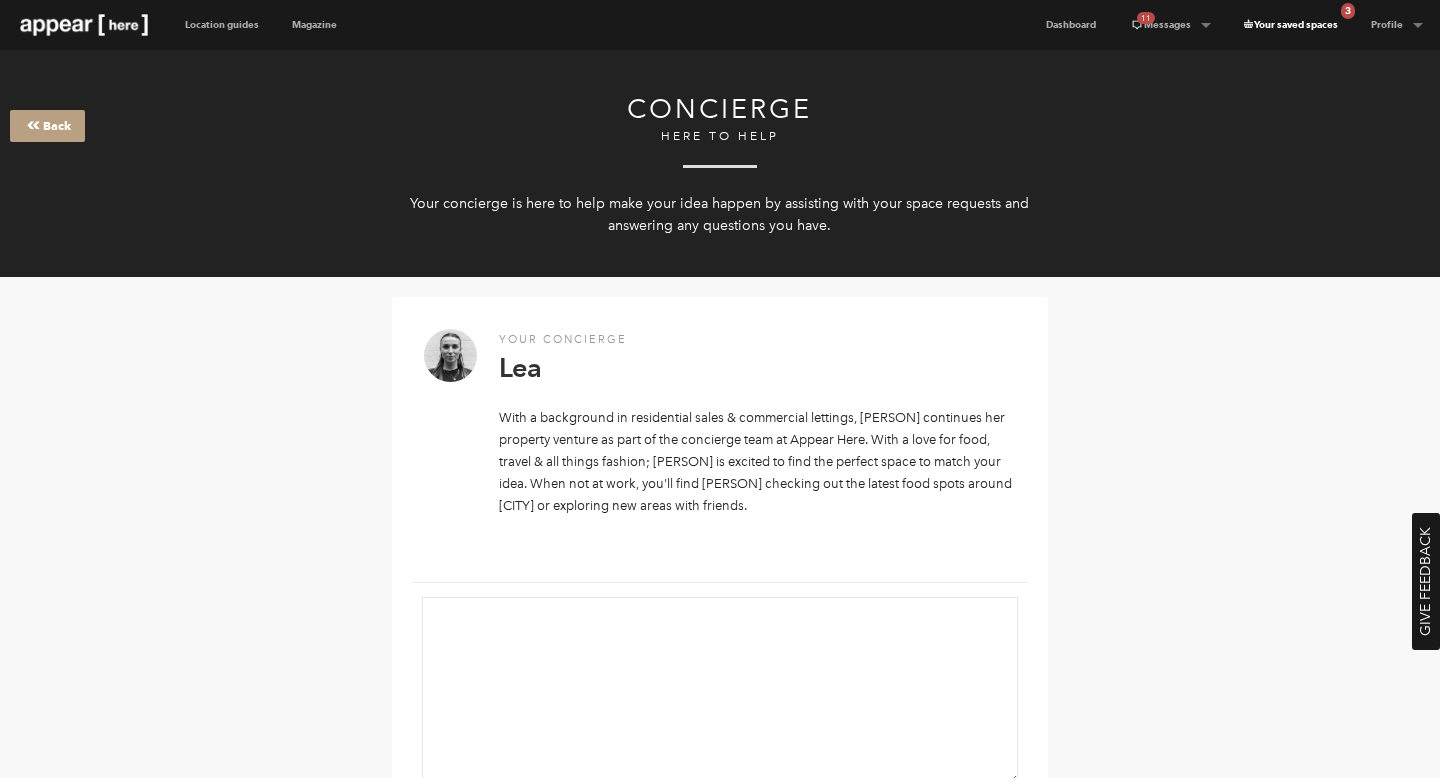 scroll, scrollTop: 0, scrollLeft: 0, axis: both 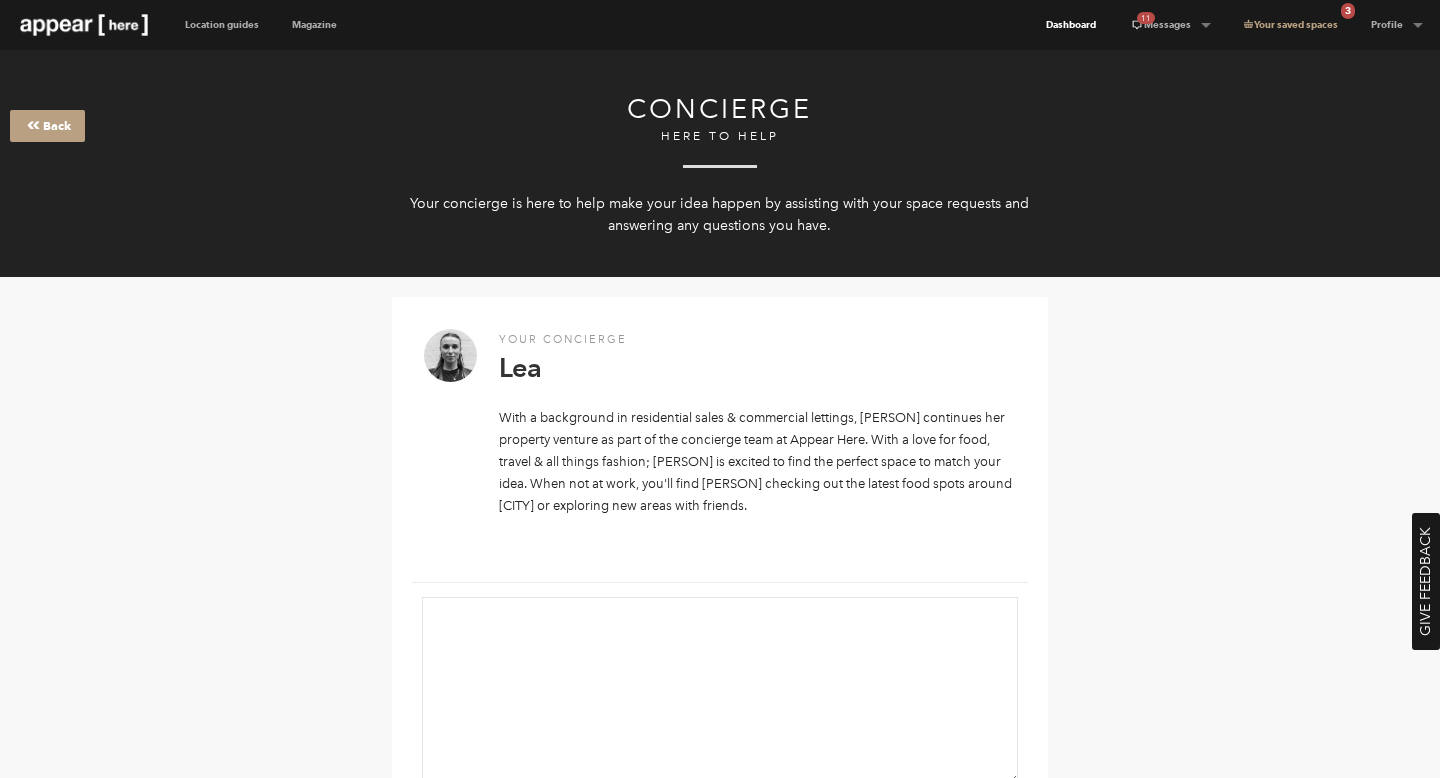 click on "Dashboard" at bounding box center (1071, 25) 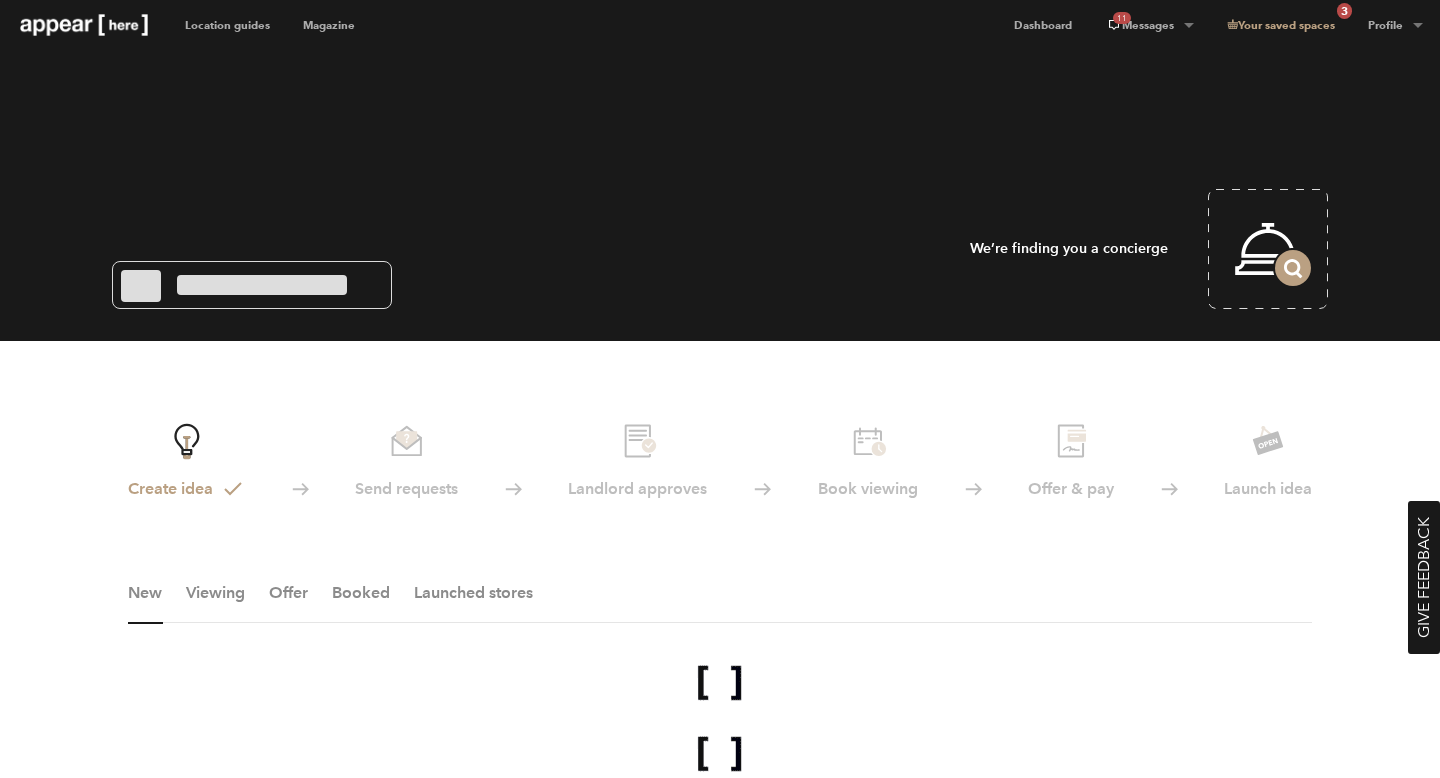 scroll, scrollTop: 0, scrollLeft: 0, axis: both 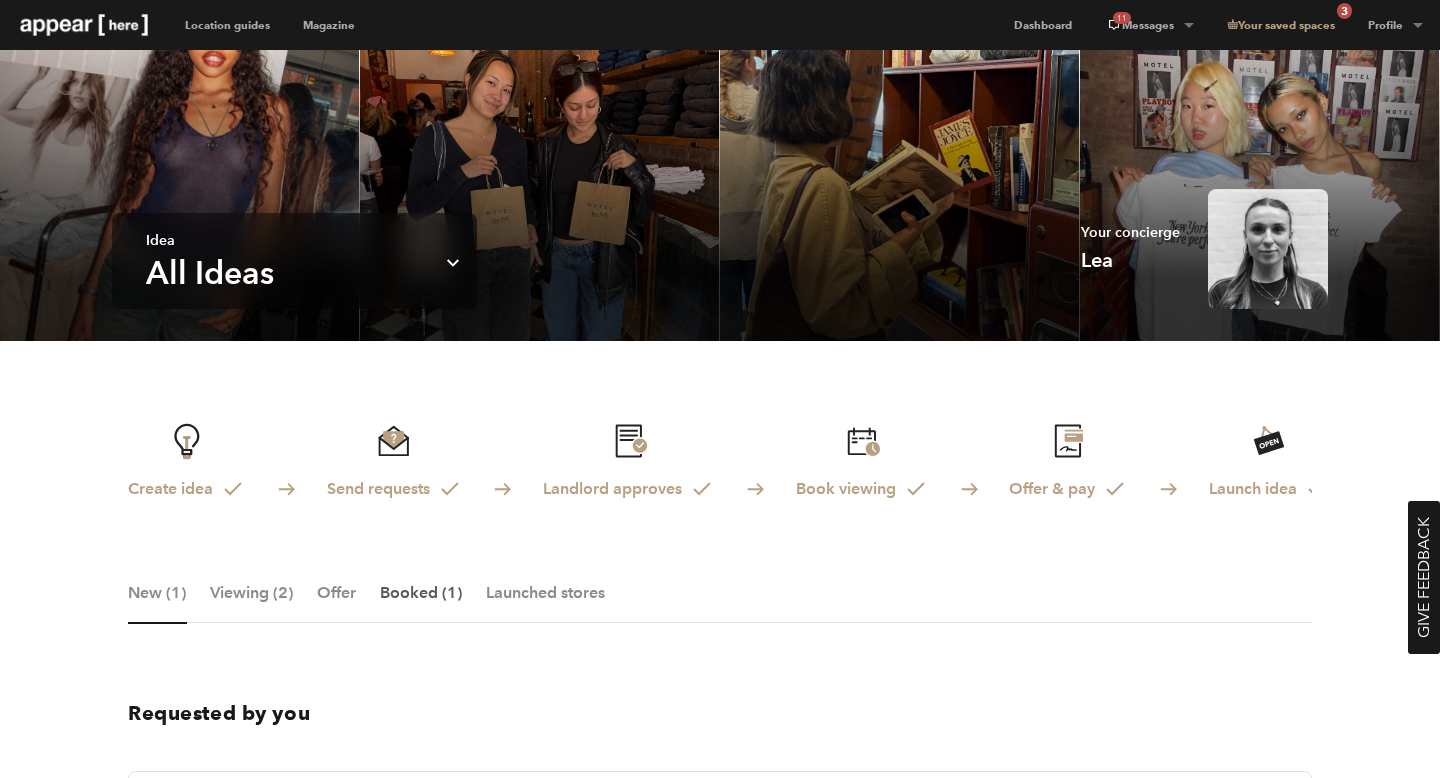 click on "Booked   (1)" at bounding box center [421, 603] 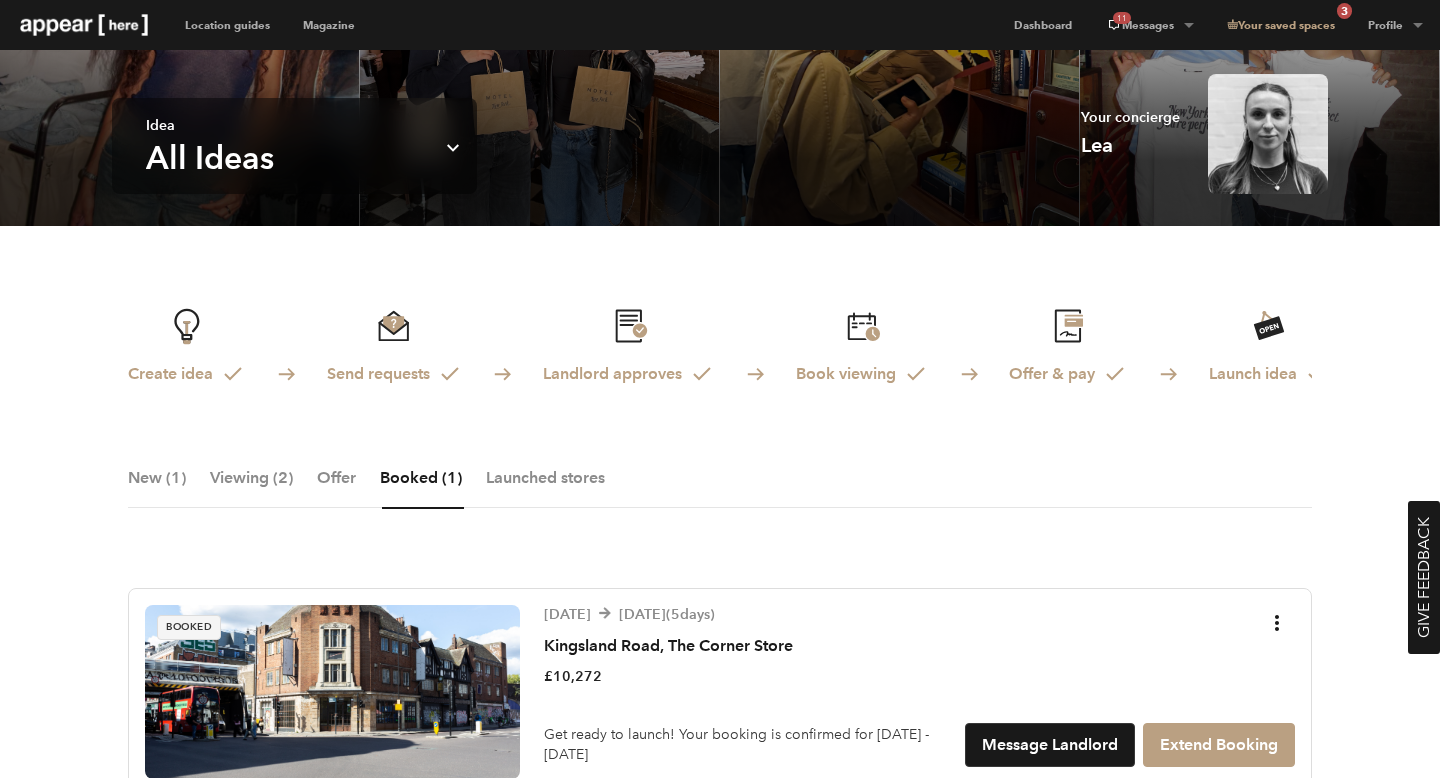 scroll, scrollTop: 316, scrollLeft: 0, axis: vertical 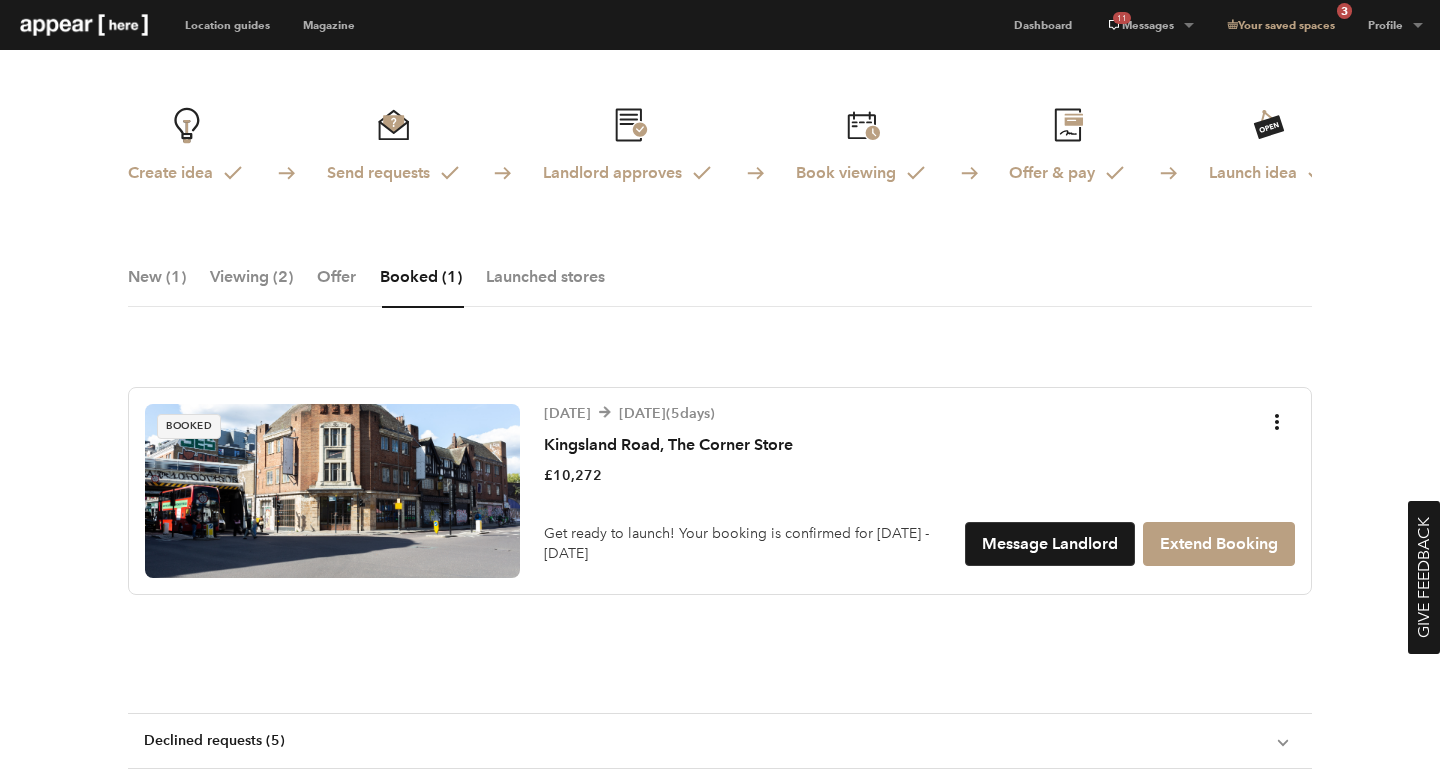 click at bounding box center (332, 491) 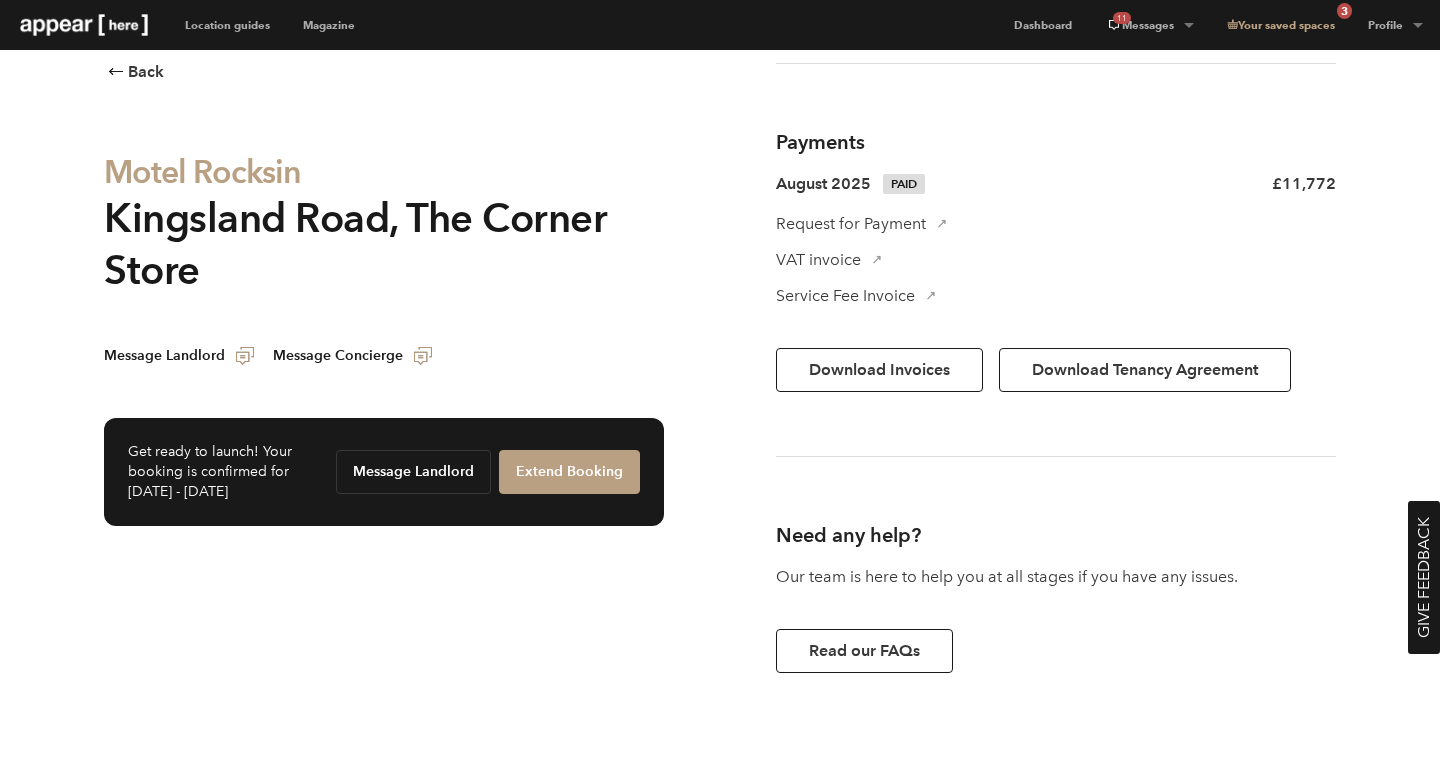 scroll, scrollTop: 1482, scrollLeft: 0, axis: vertical 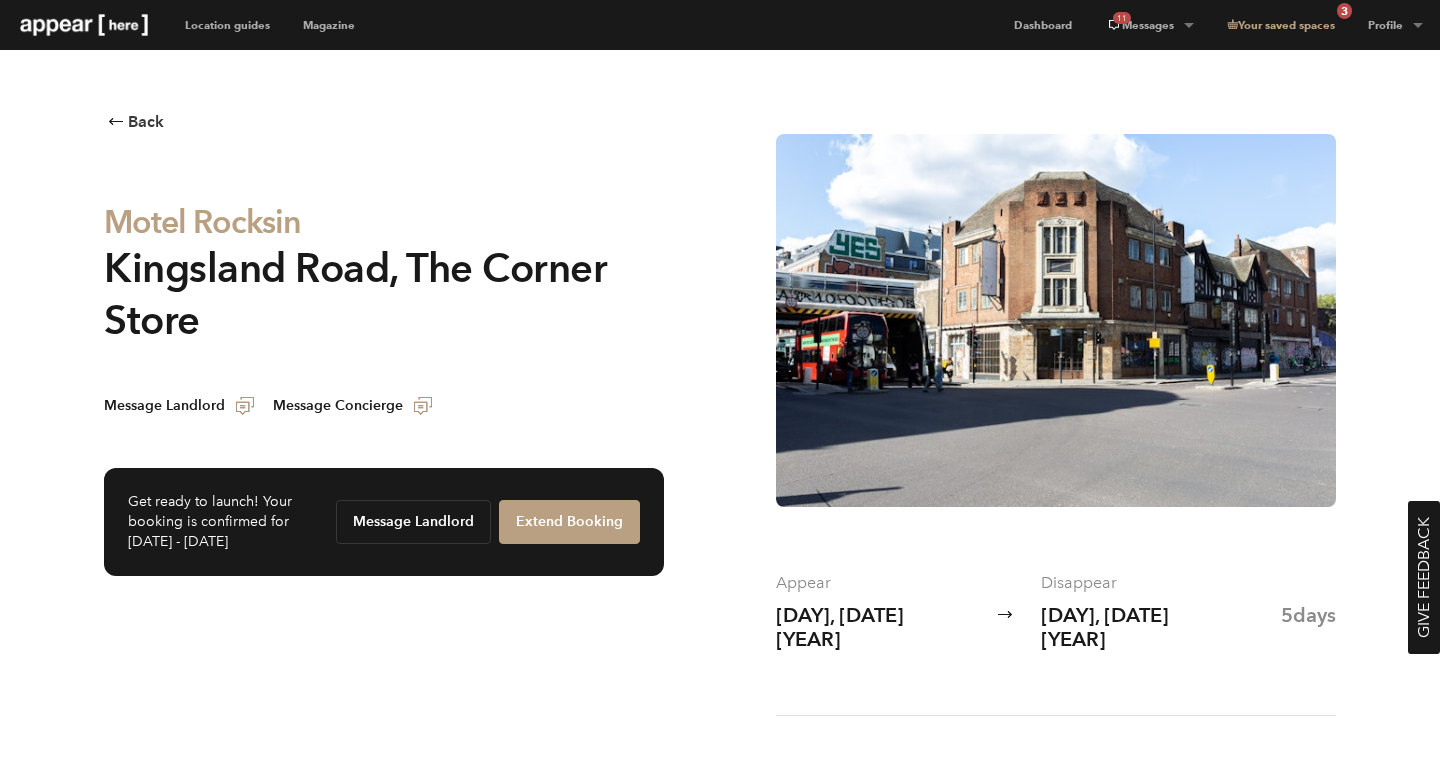 click at bounding box center (1056, 320) 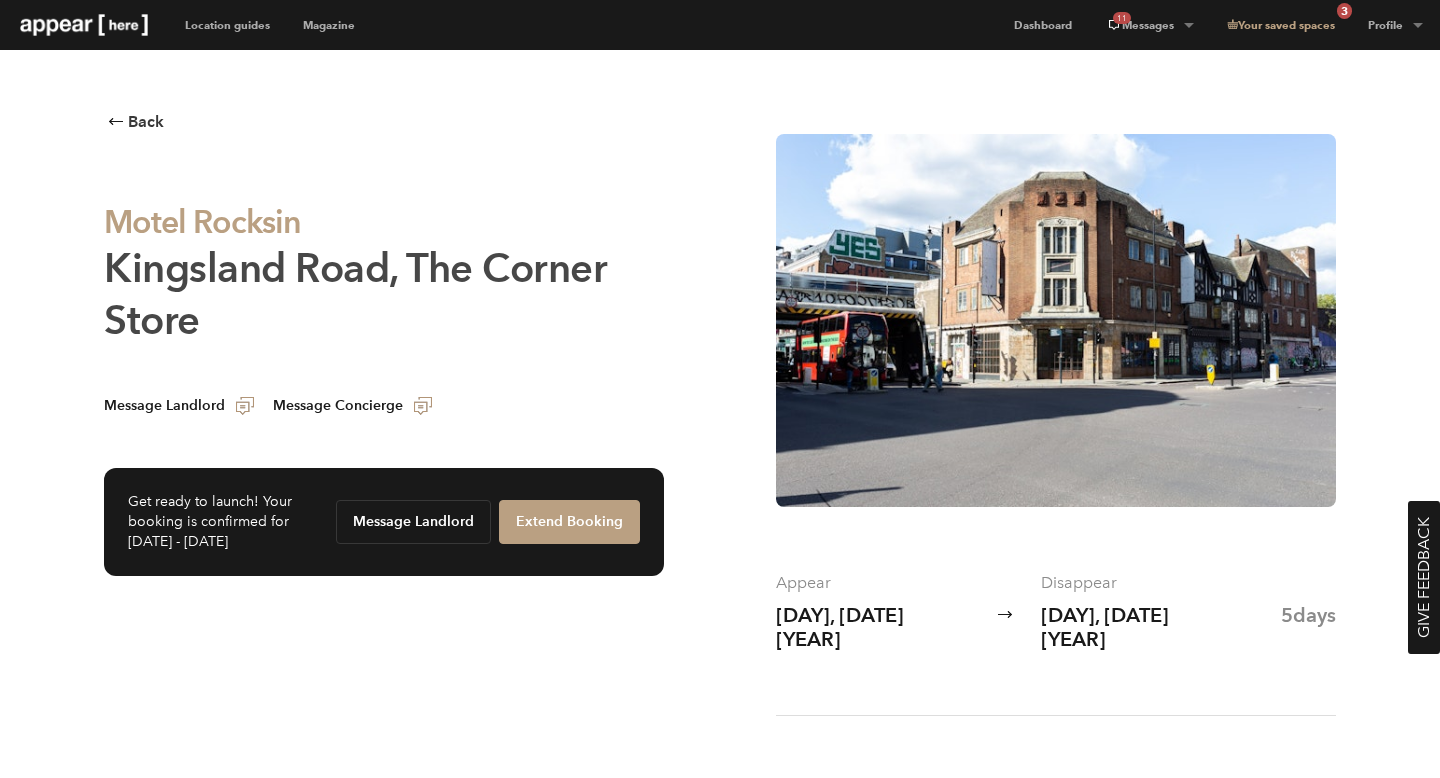 click on "Kingsland Road, The Corner Store" at bounding box center (355, 294) 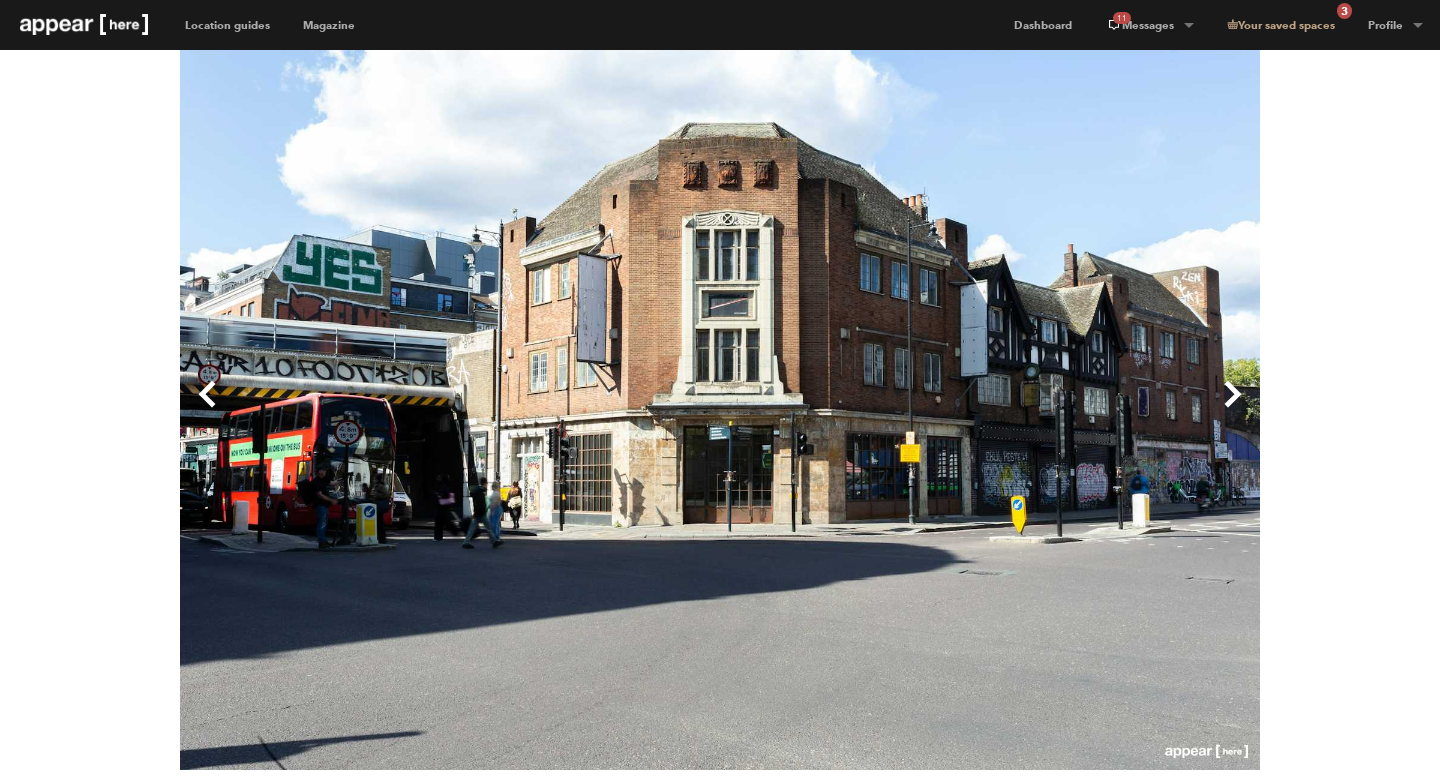 scroll, scrollTop: 0, scrollLeft: 0, axis: both 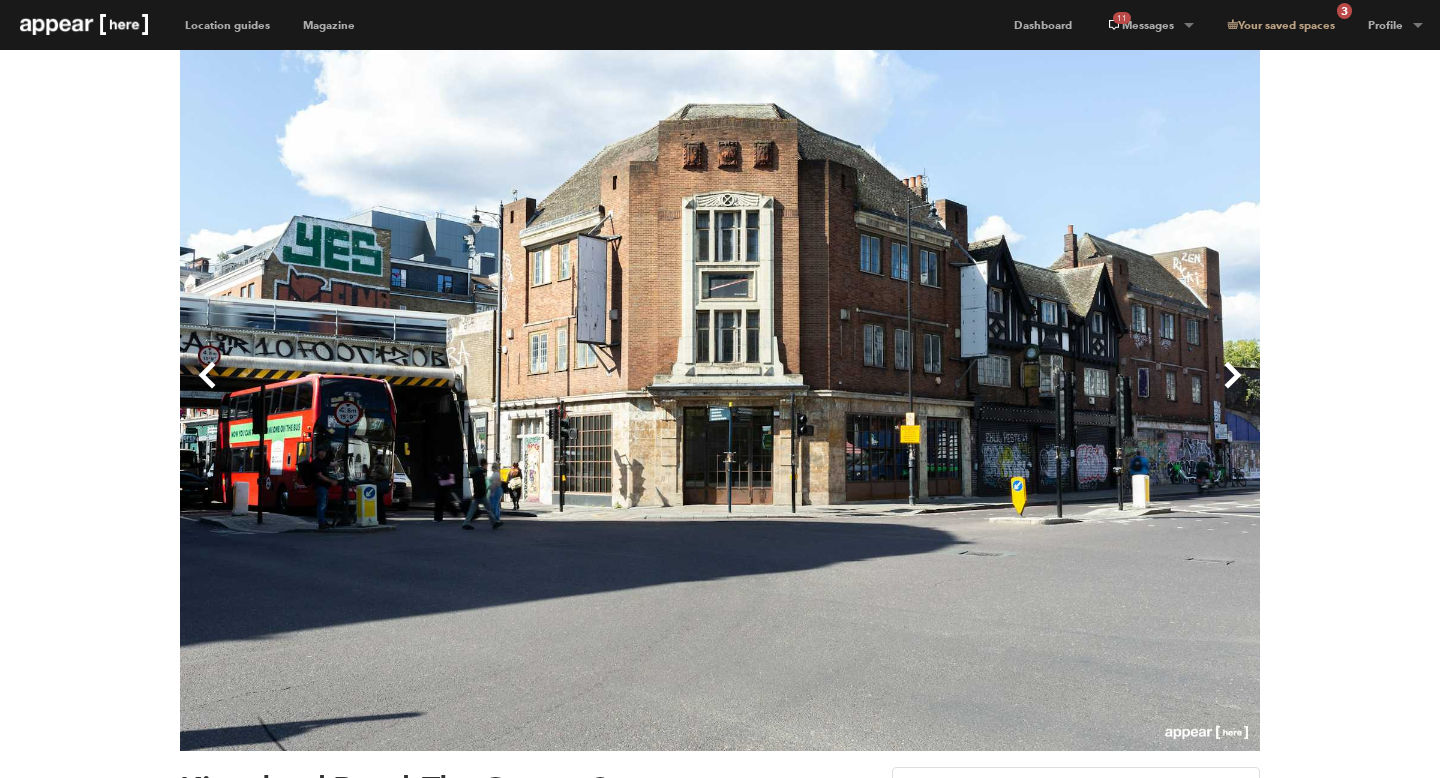 click on "Next" at bounding box center (990, 391) 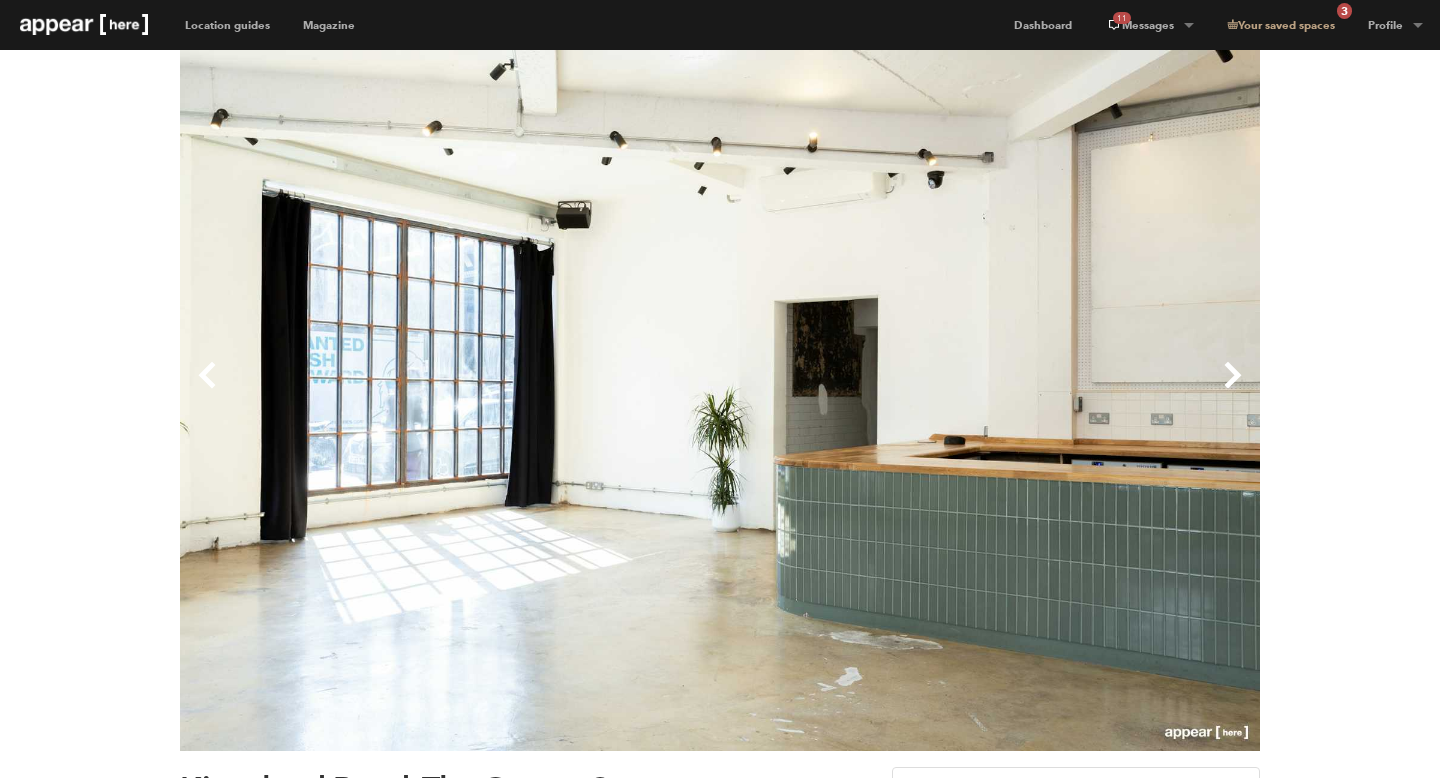 click on "Next" at bounding box center (990, 391) 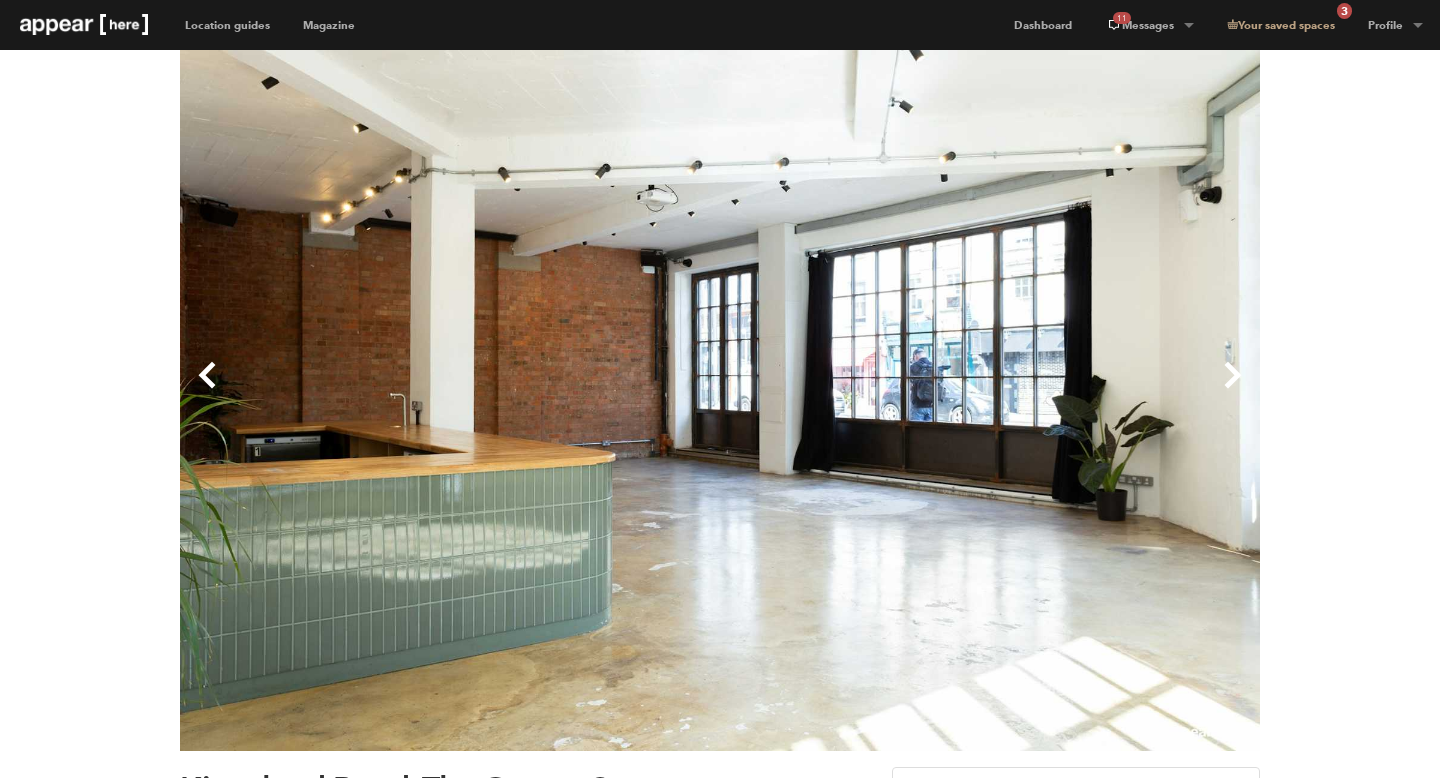click on "Next" at bounding box center [990, 391] 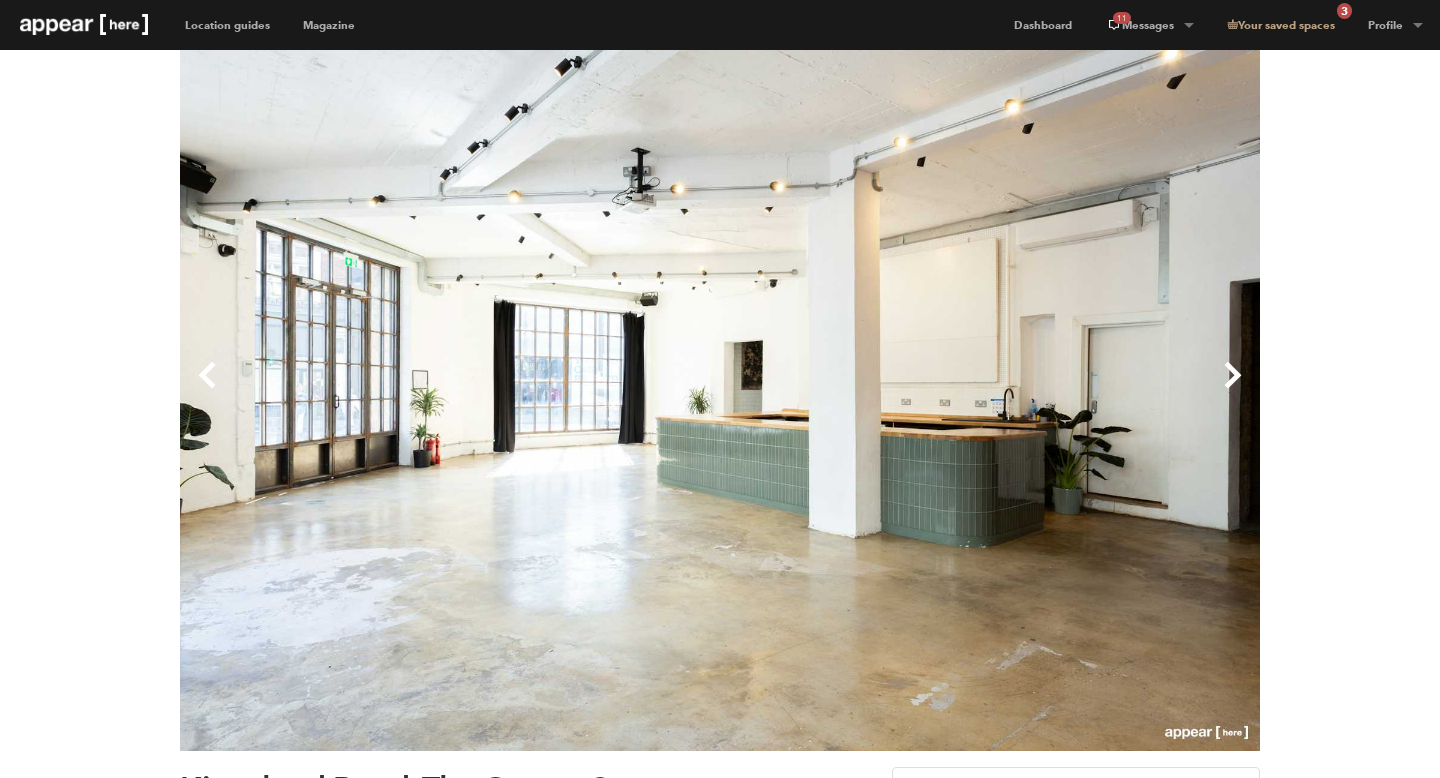 click on "Next" at bounding box center (990, 391) 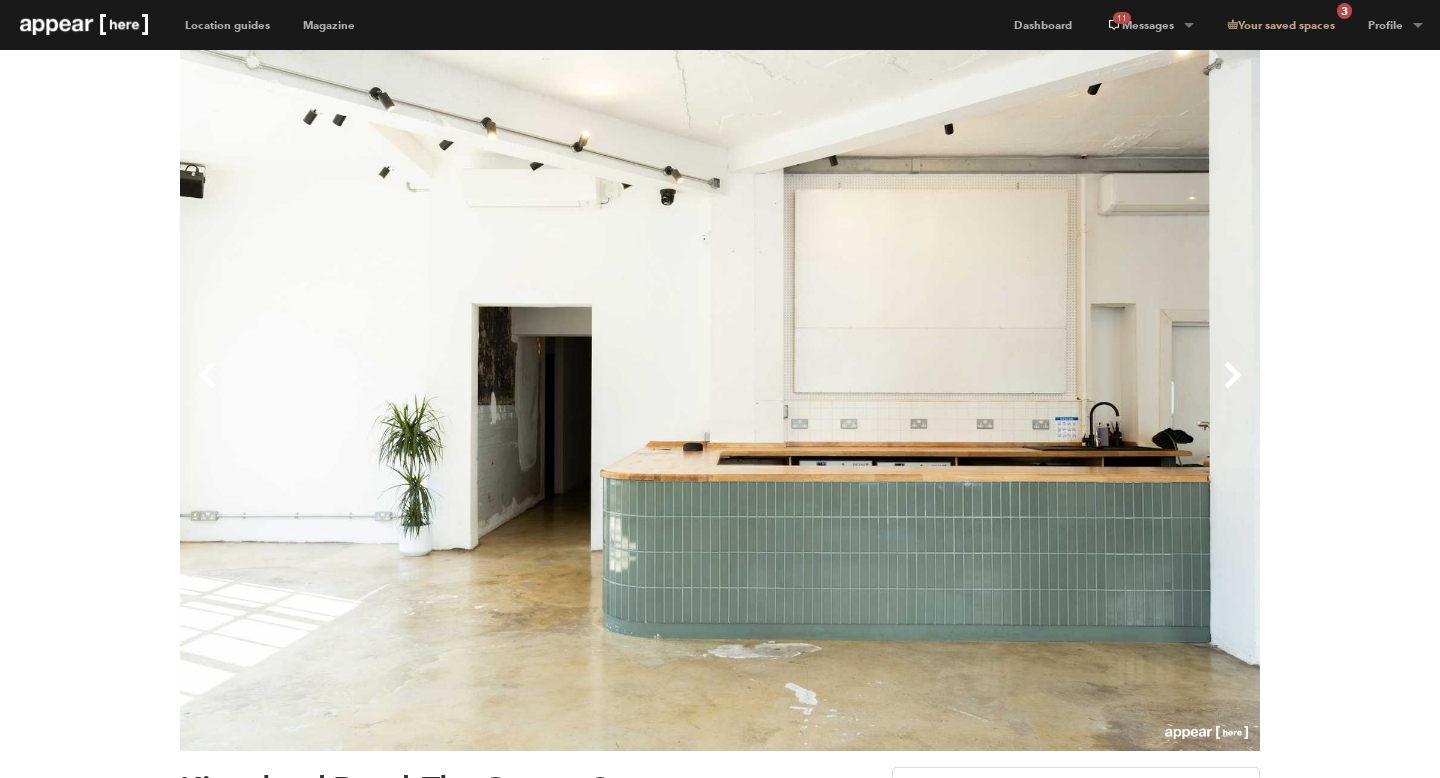 click on "Next" at bounding box center (990, 391) 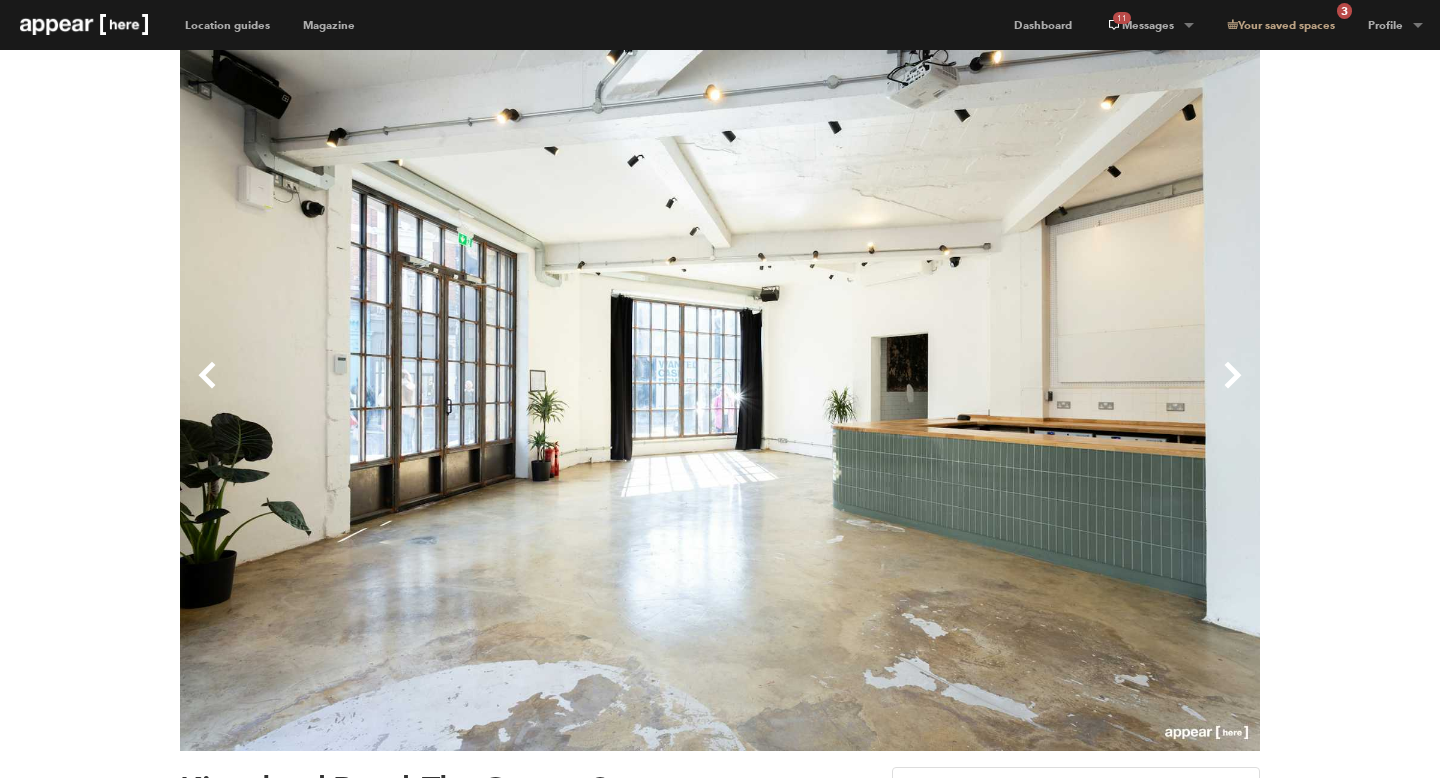 click on "Next" at bounding box center (990, 391) 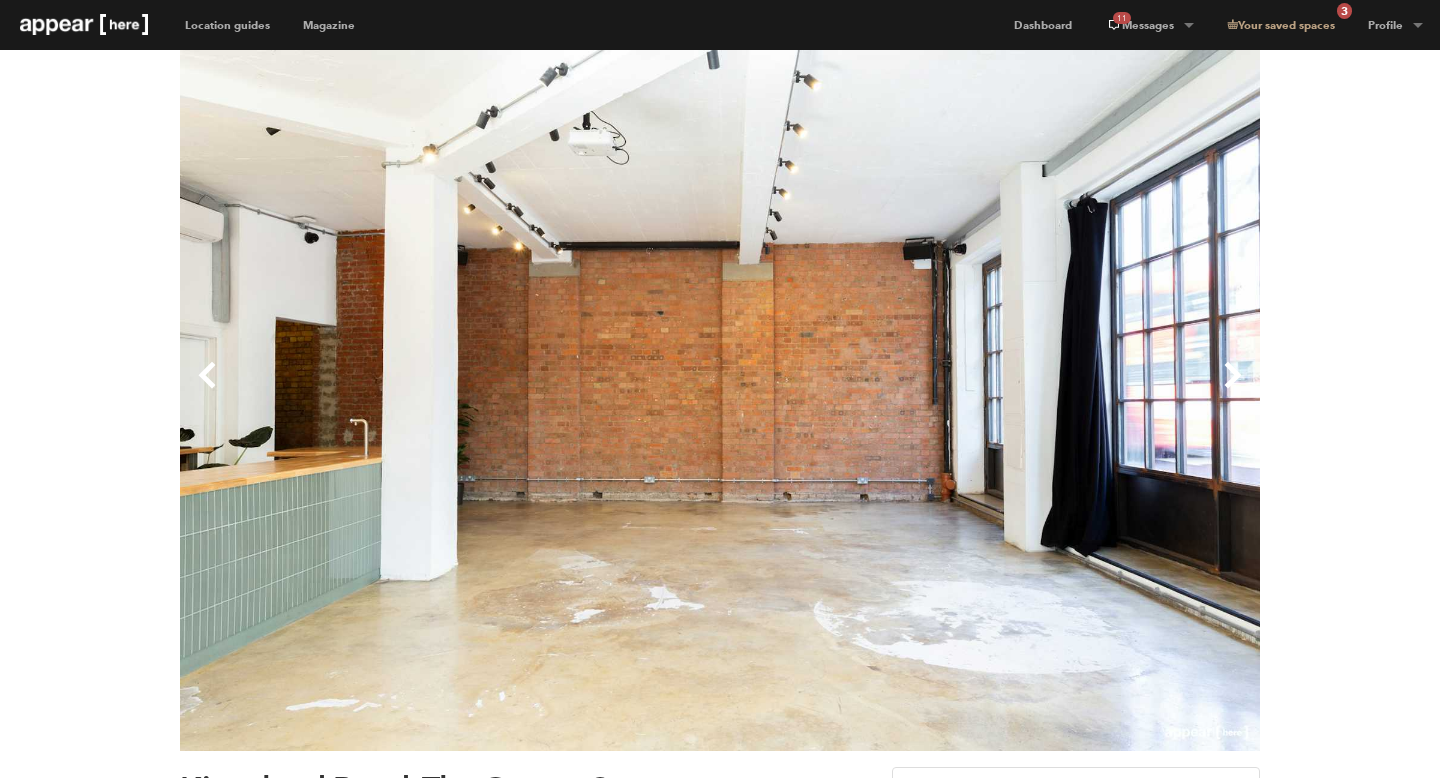 click on "Next" at bounding box center [990, 391] 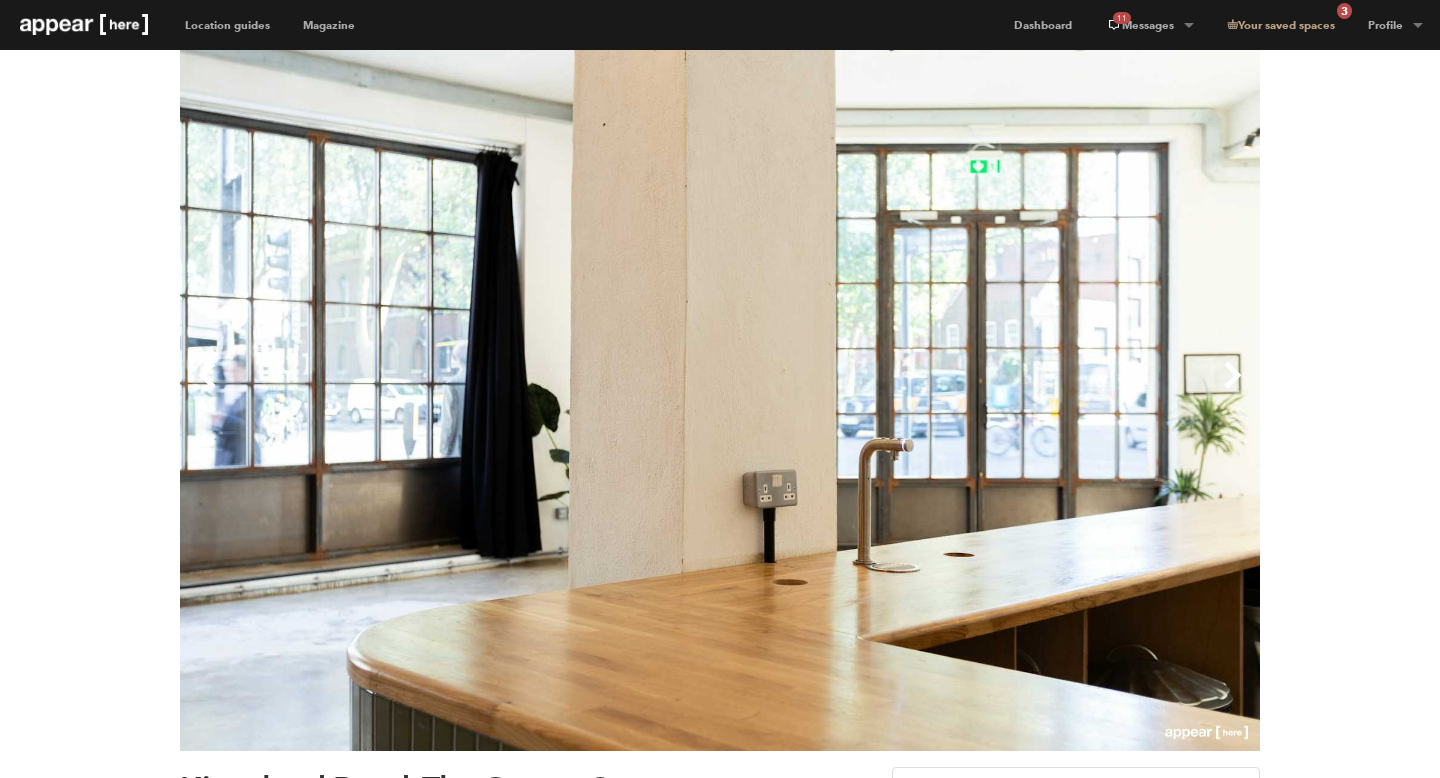 click on "Next" at bounding box center (990, 391) 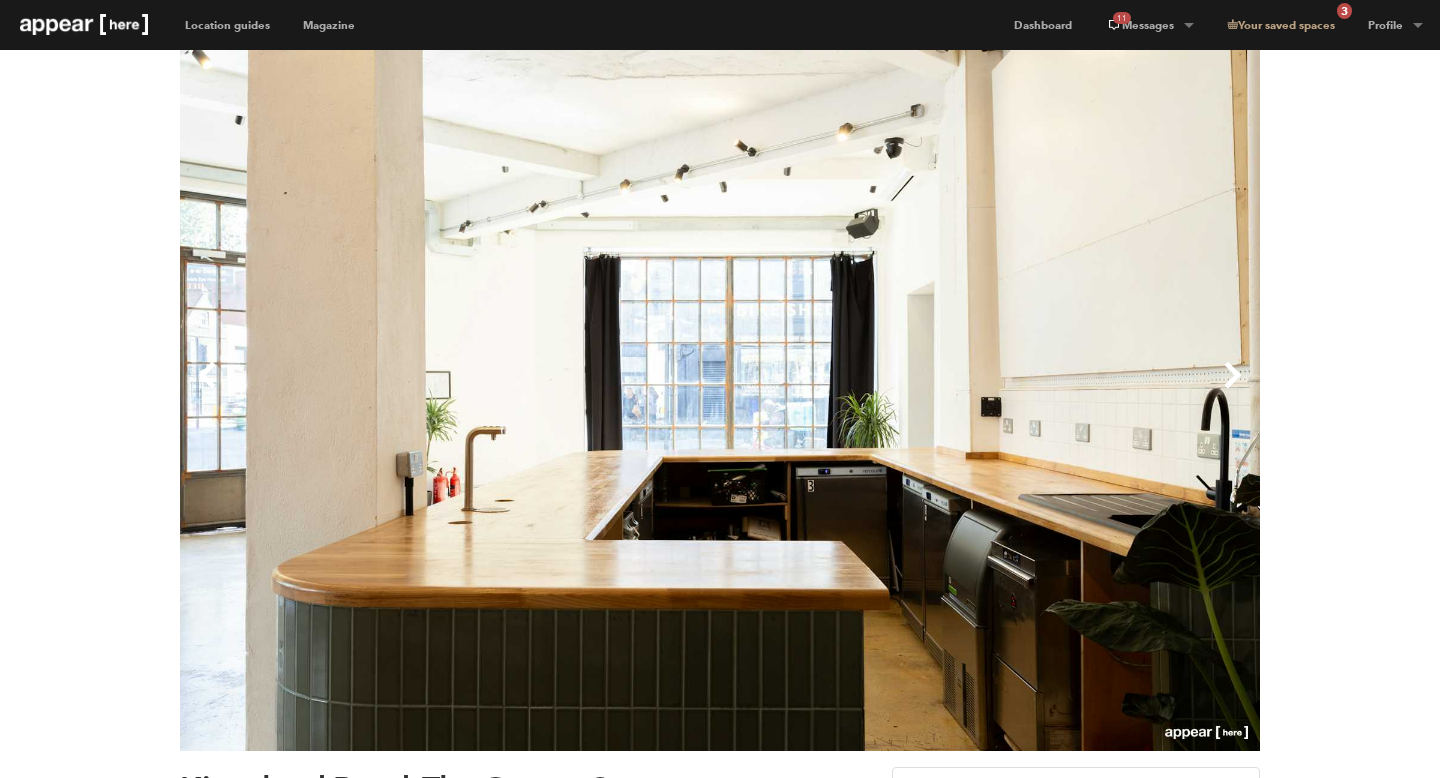 click on "Next" at bounding box center (990, 391) 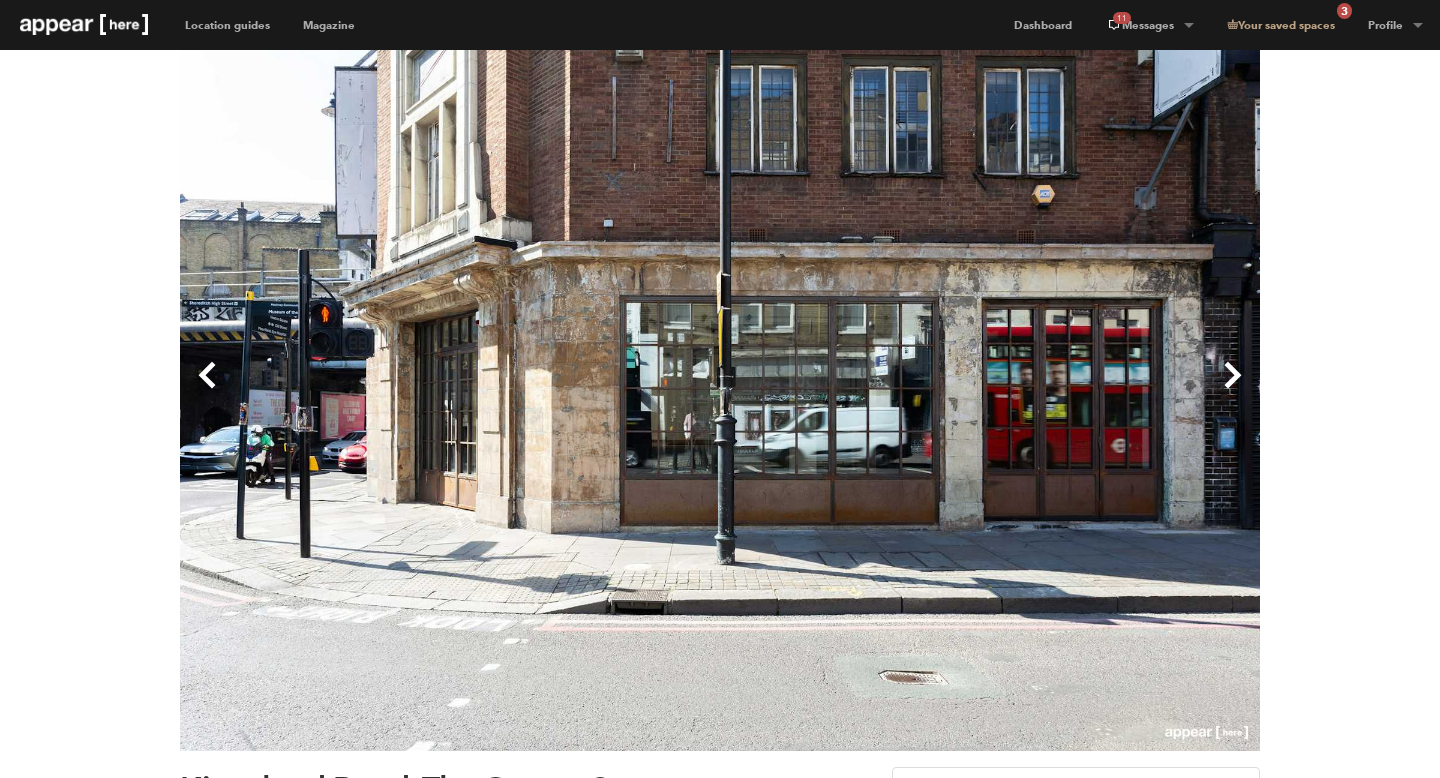 click on "Next" at bounding box center (990, 391) 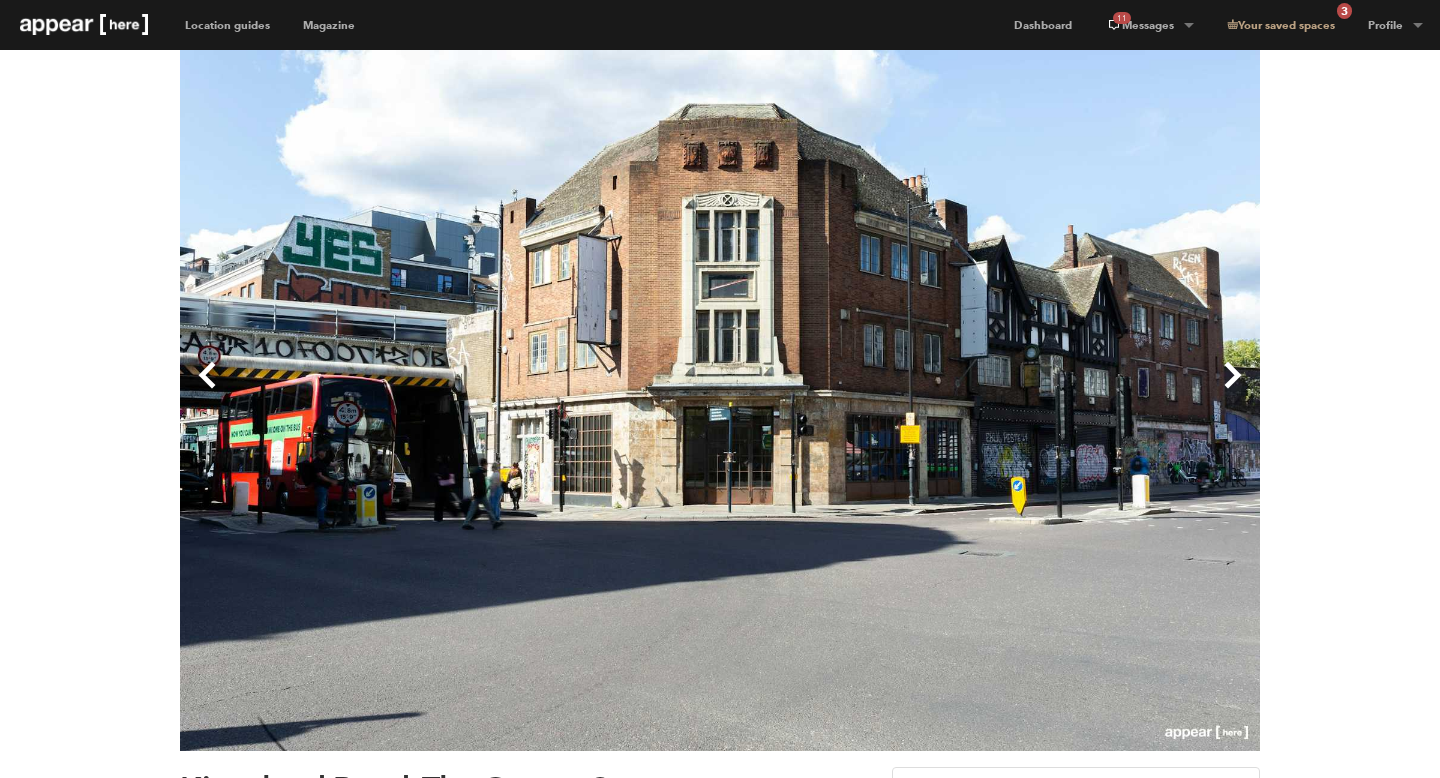 click on "Previous" at bounding box center (450, 391) 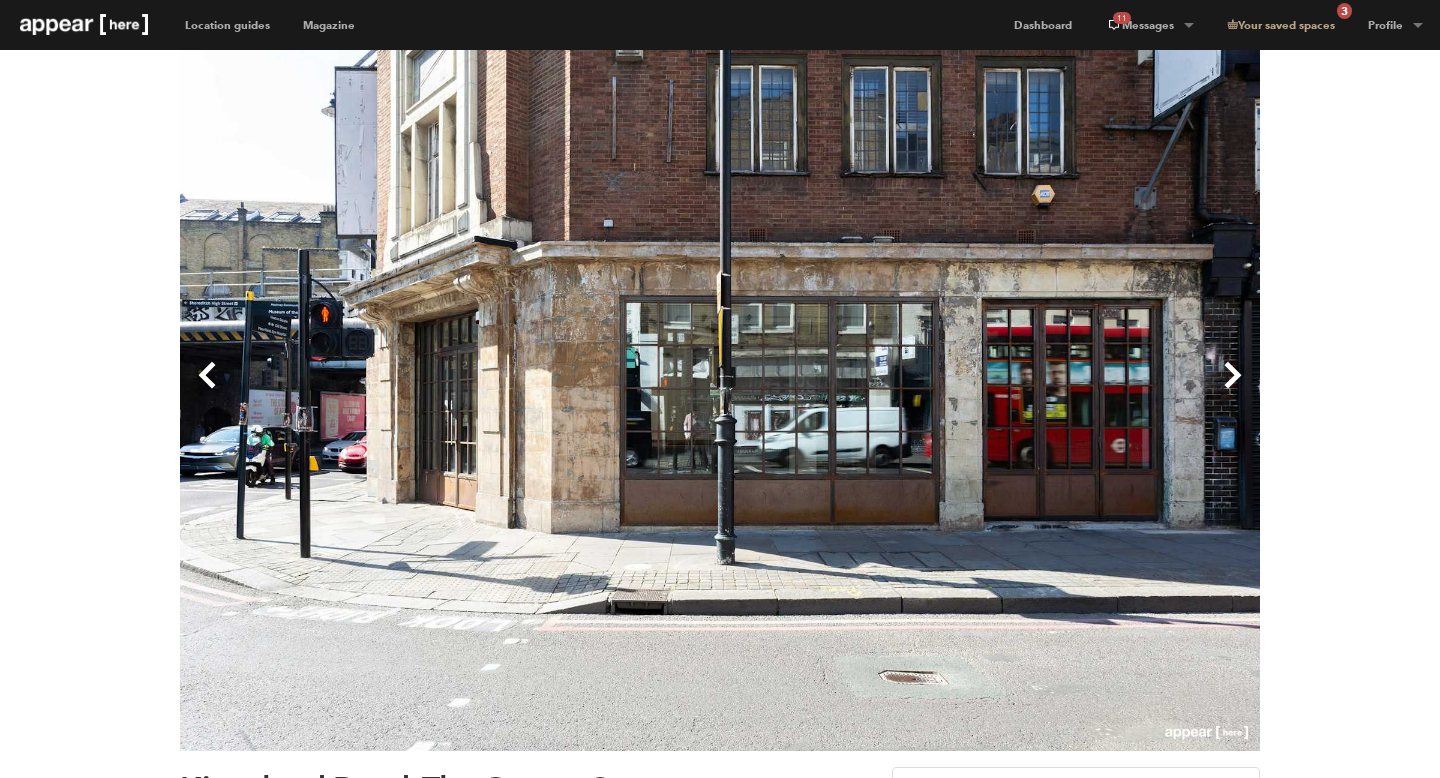 click on "Previous" at bounding box center [450, 391] 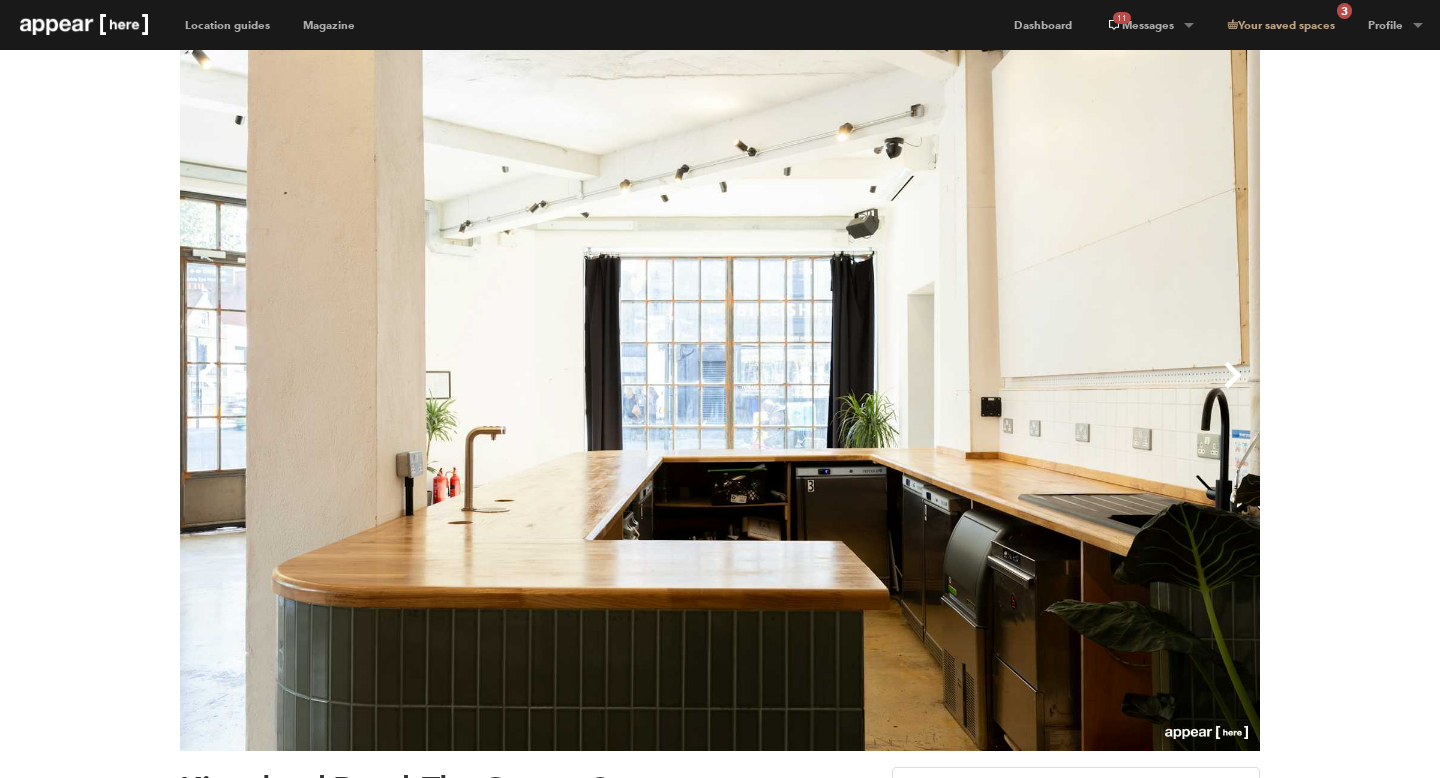 type 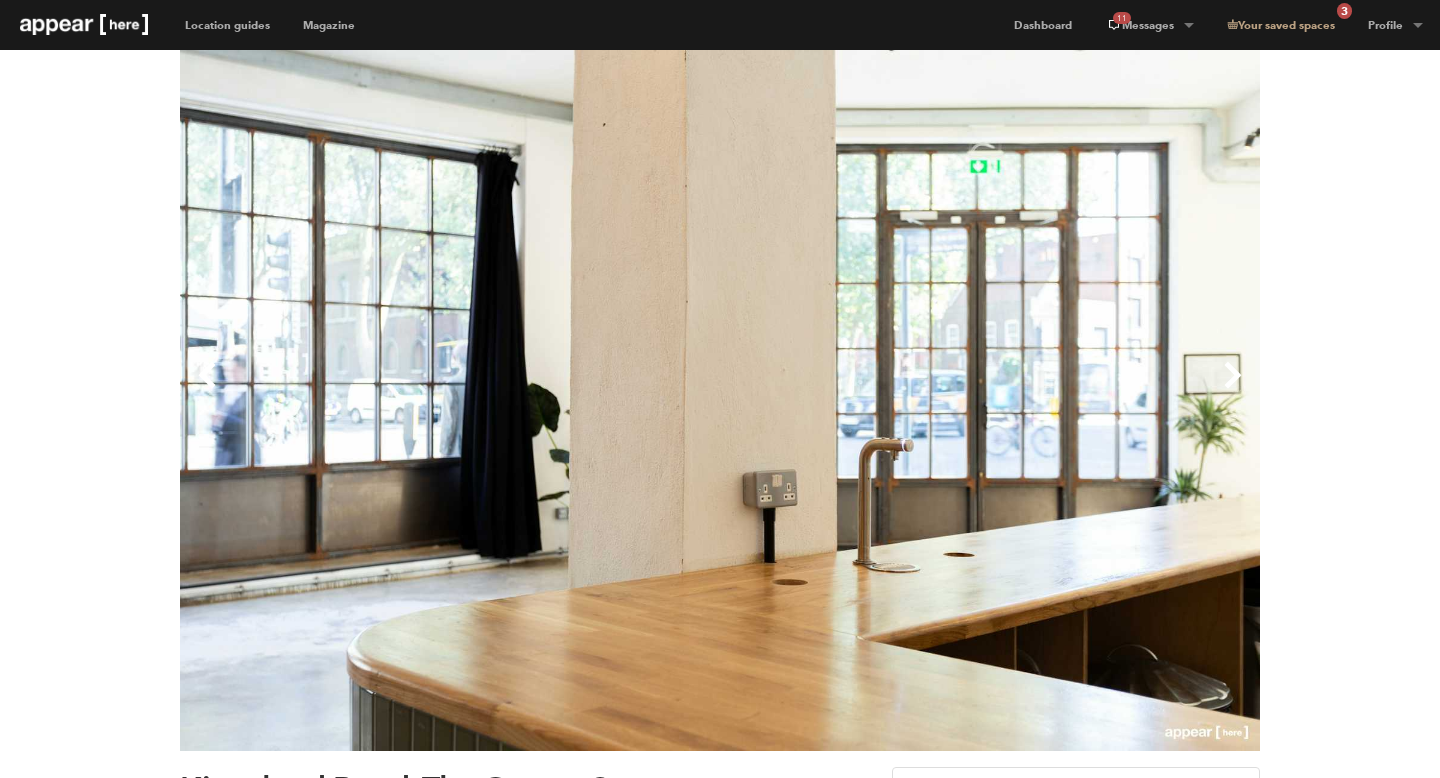 click on "Previous" at bounding box center [450, 391] 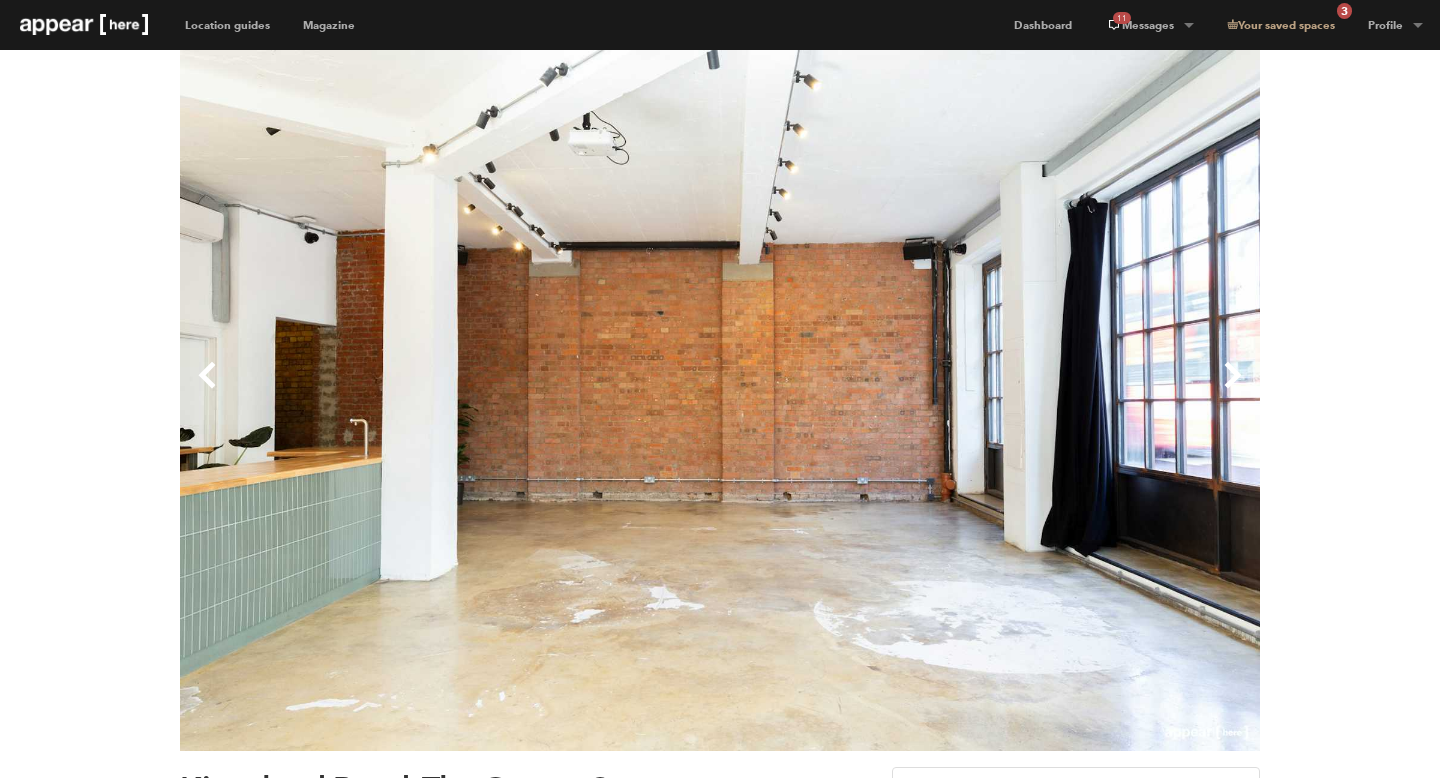 click on "Previous" at bounding box center [450, 391] 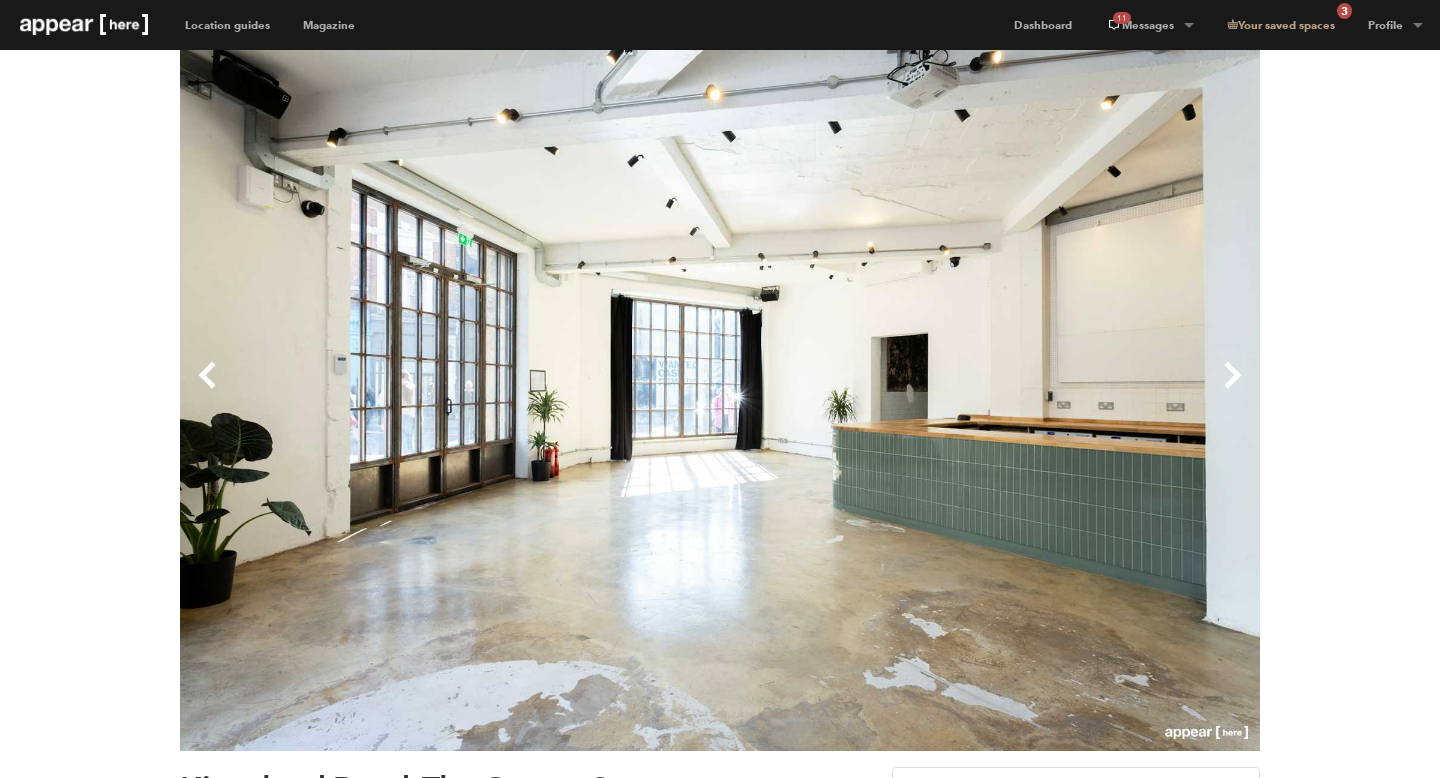 click on "Previous" at bounding box center [450, 391] 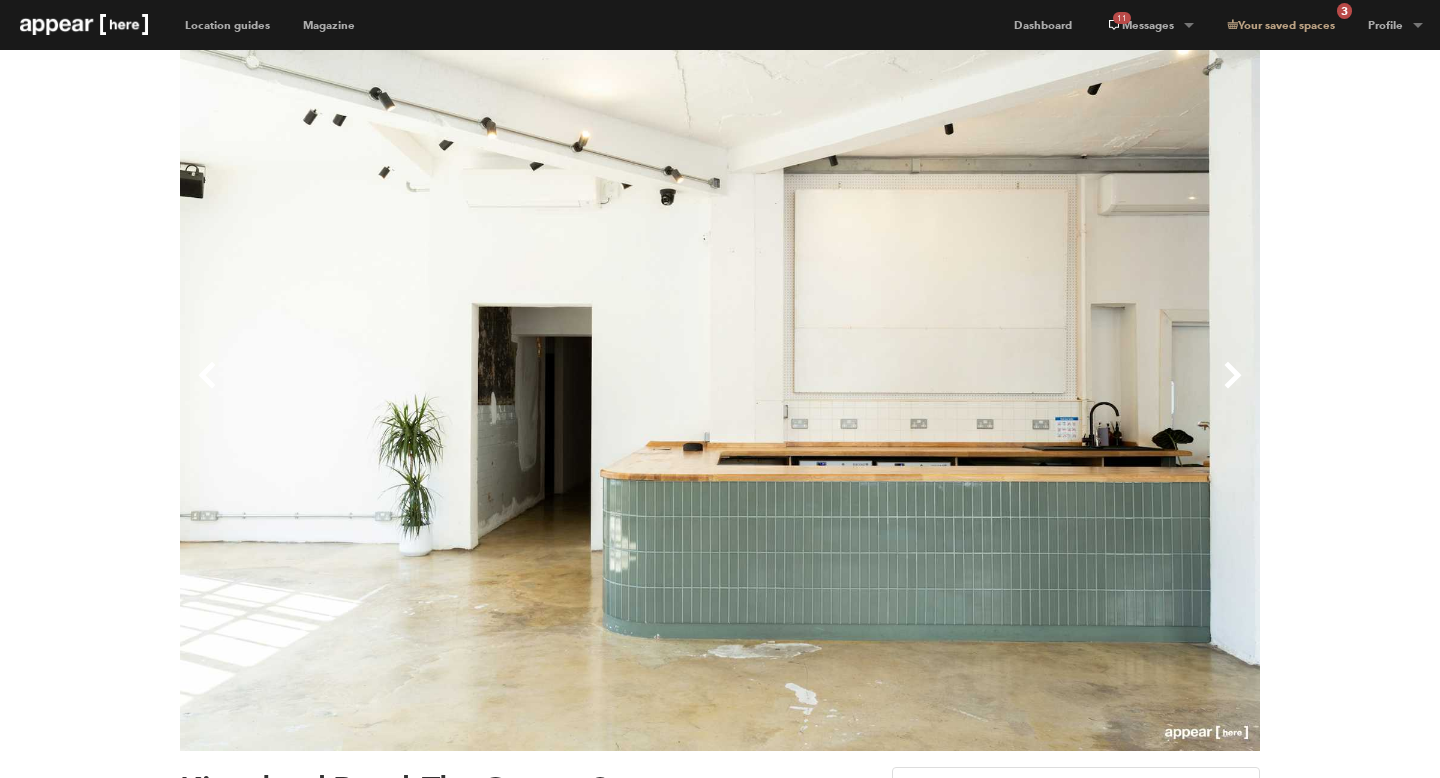 click on "Previous" at bounding box center [450, 391] 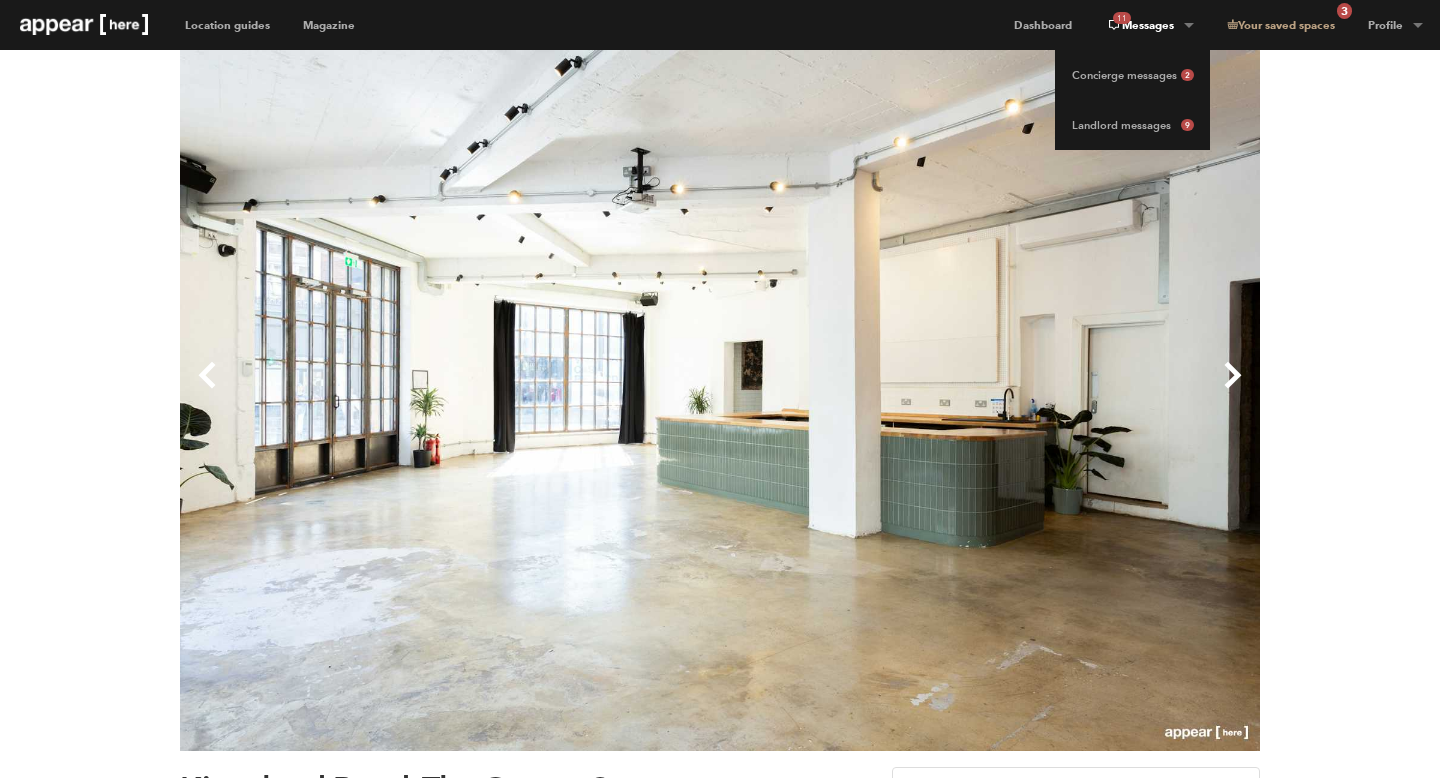 click on "11
Messages" at bounding box center [1149, 25] 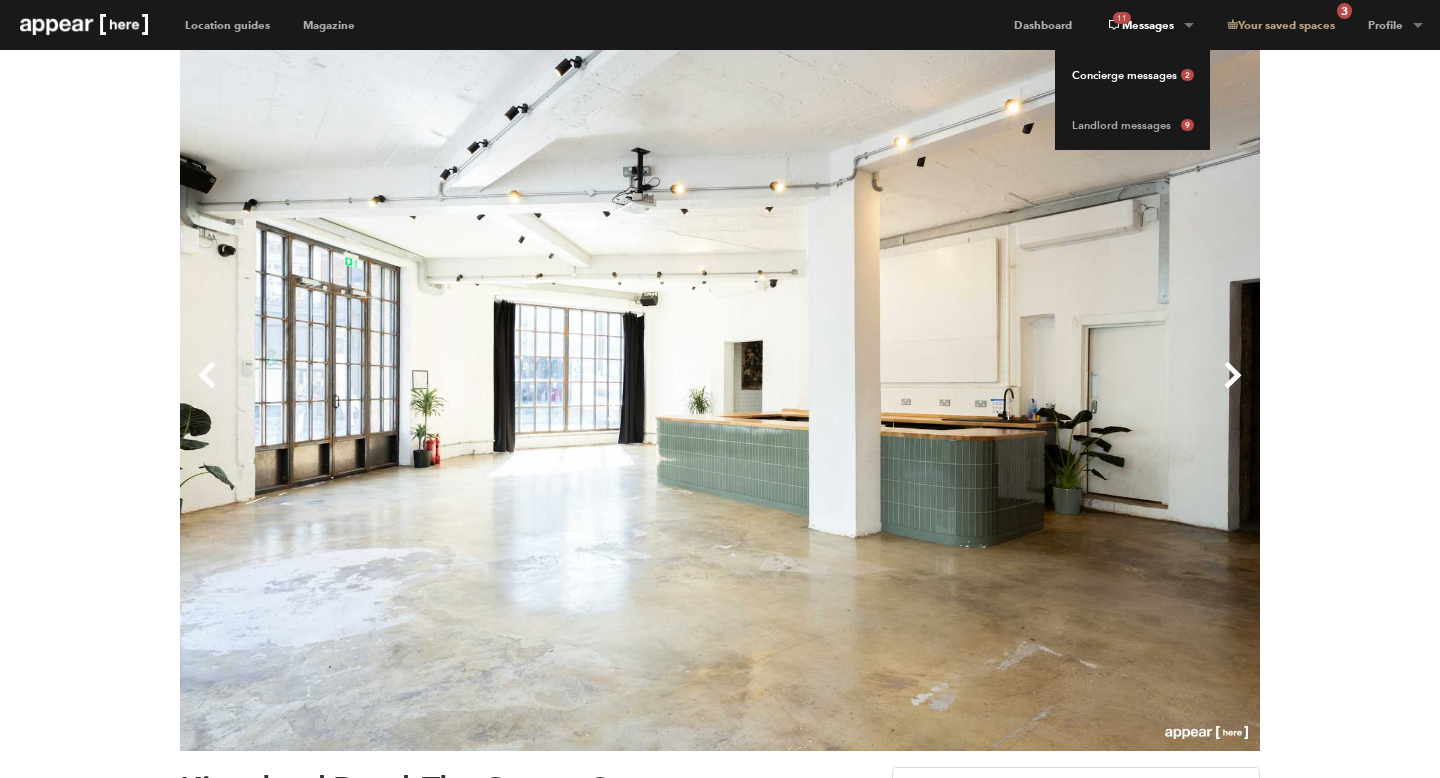 click on "Concierge messages
2" at bounding box center [1132, 75] 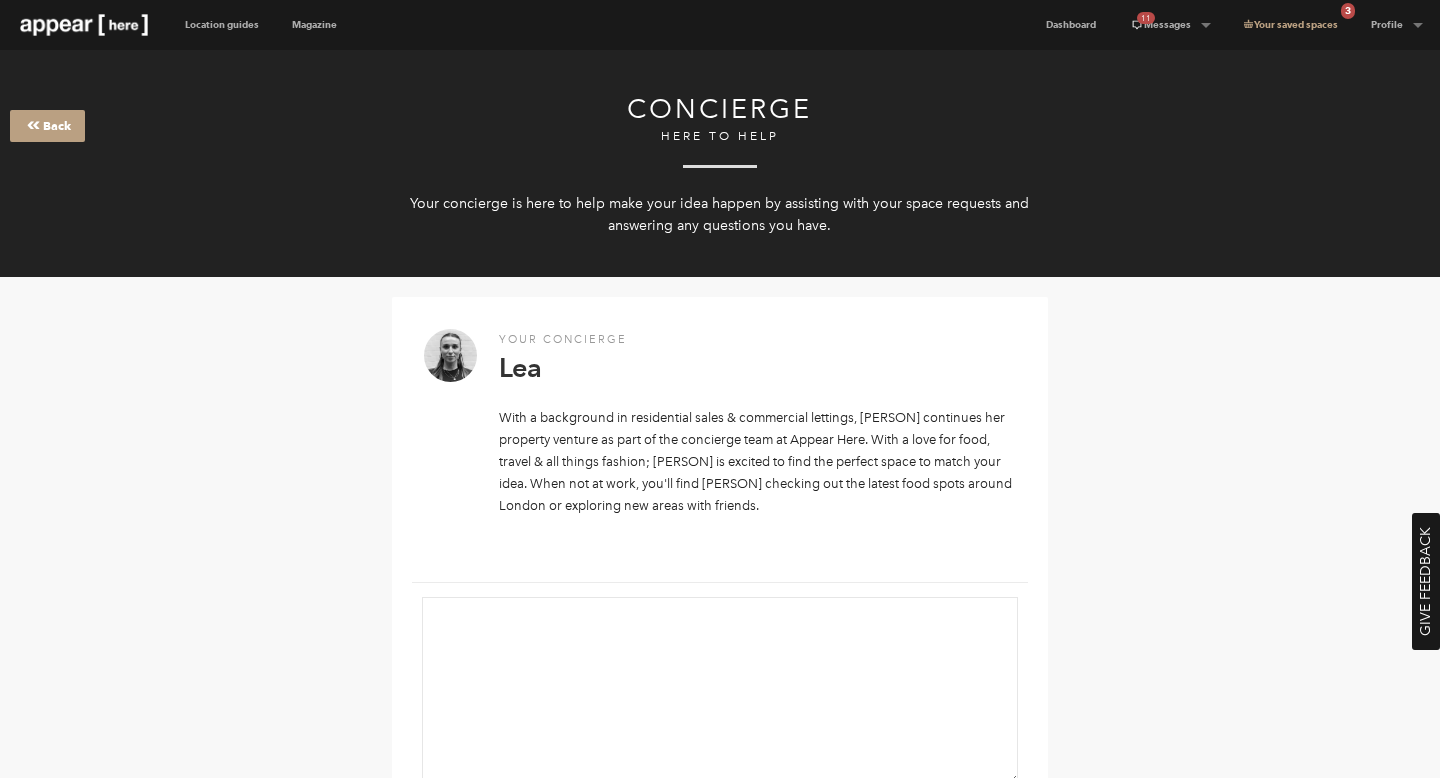 scroll, scrollTop: 0, scrollLeft: 0, axis: both 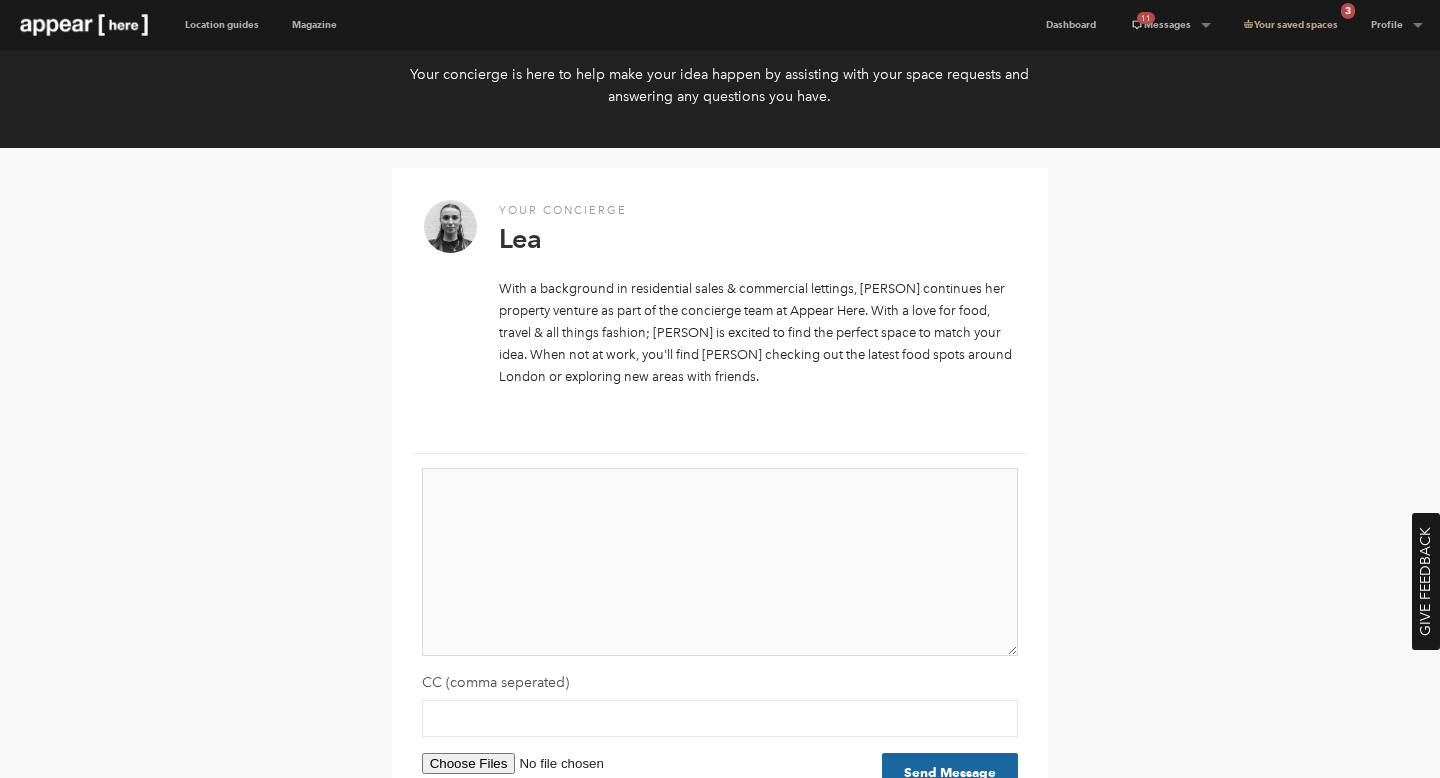 click at bounding box center [720, 562] 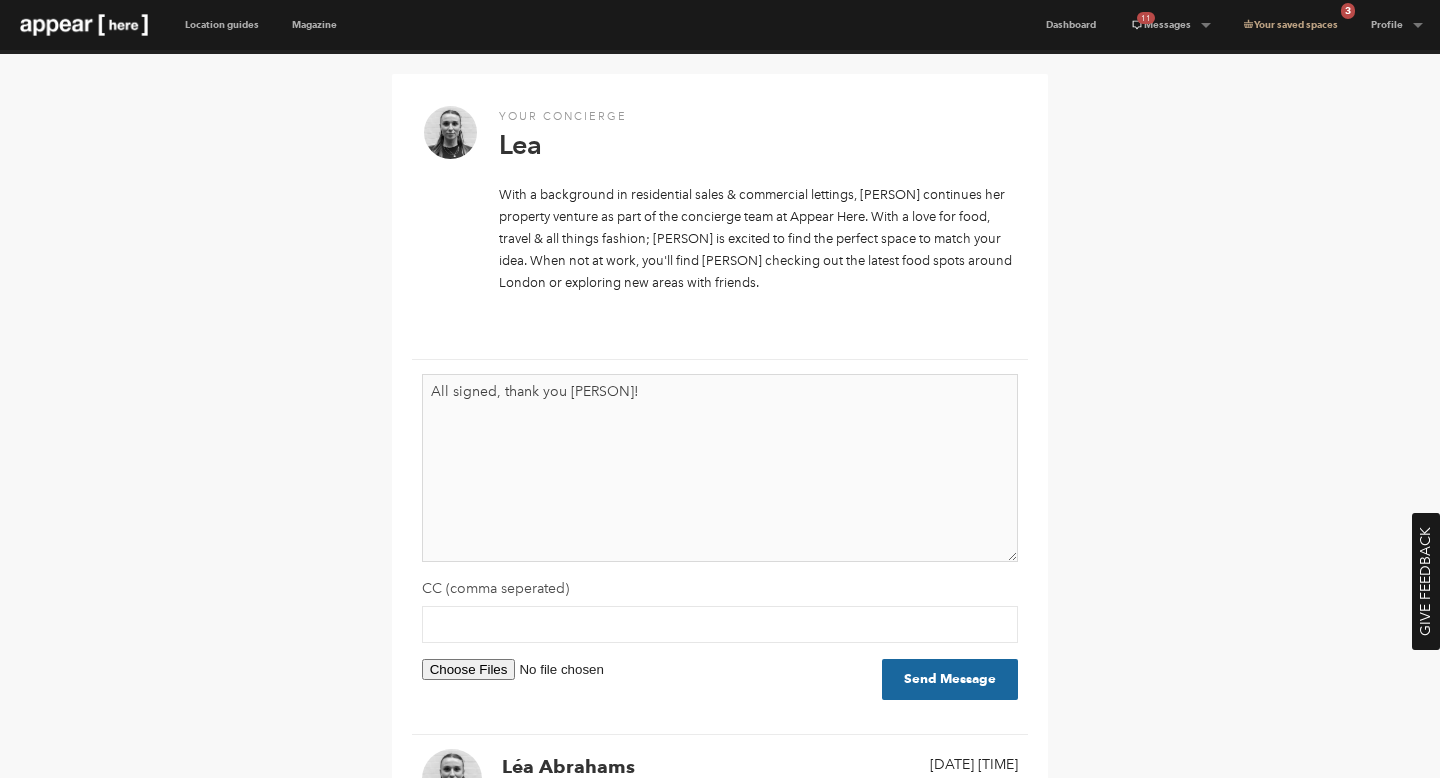 scroll, scrollTop: 285, scrollLeft: 0, axis: vertical 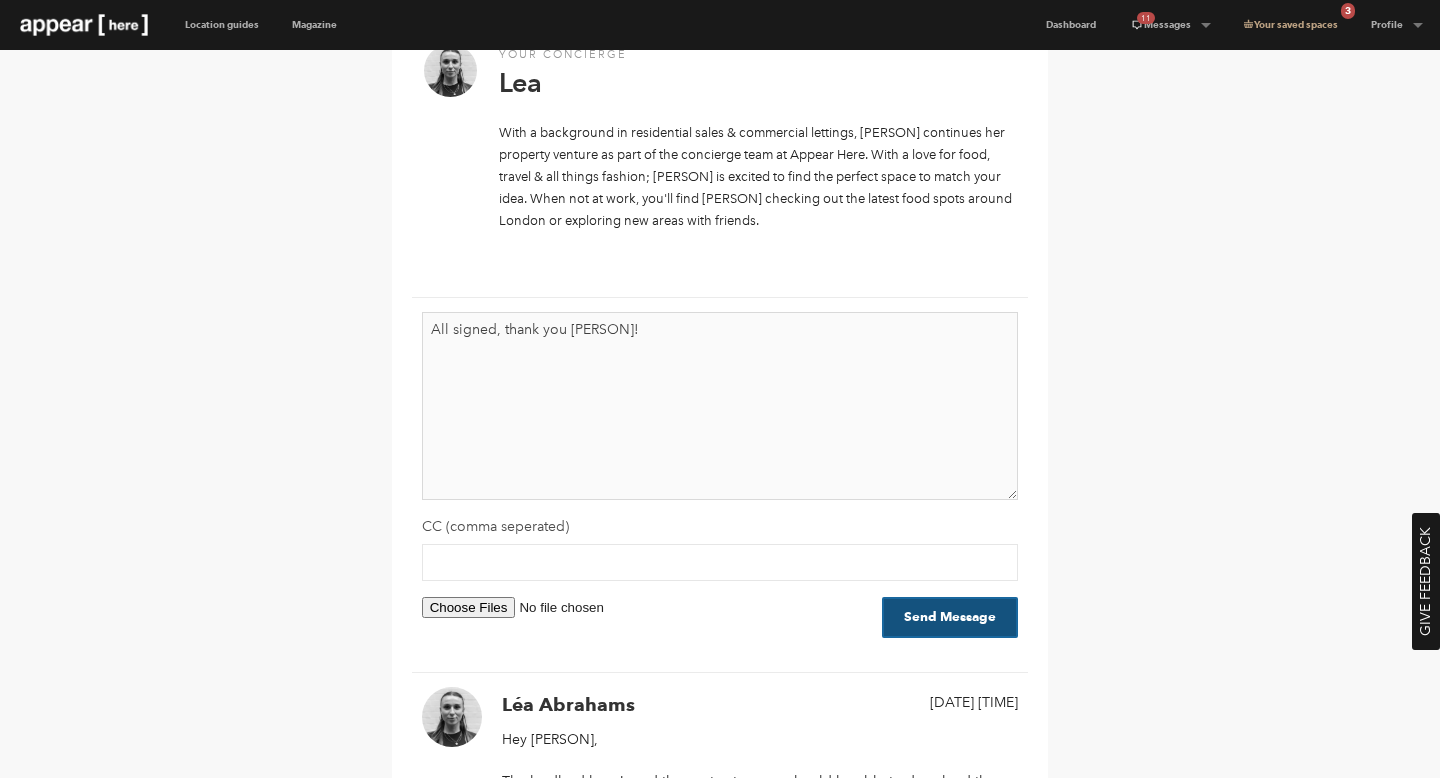 type on "All signed, thank you Lea!" 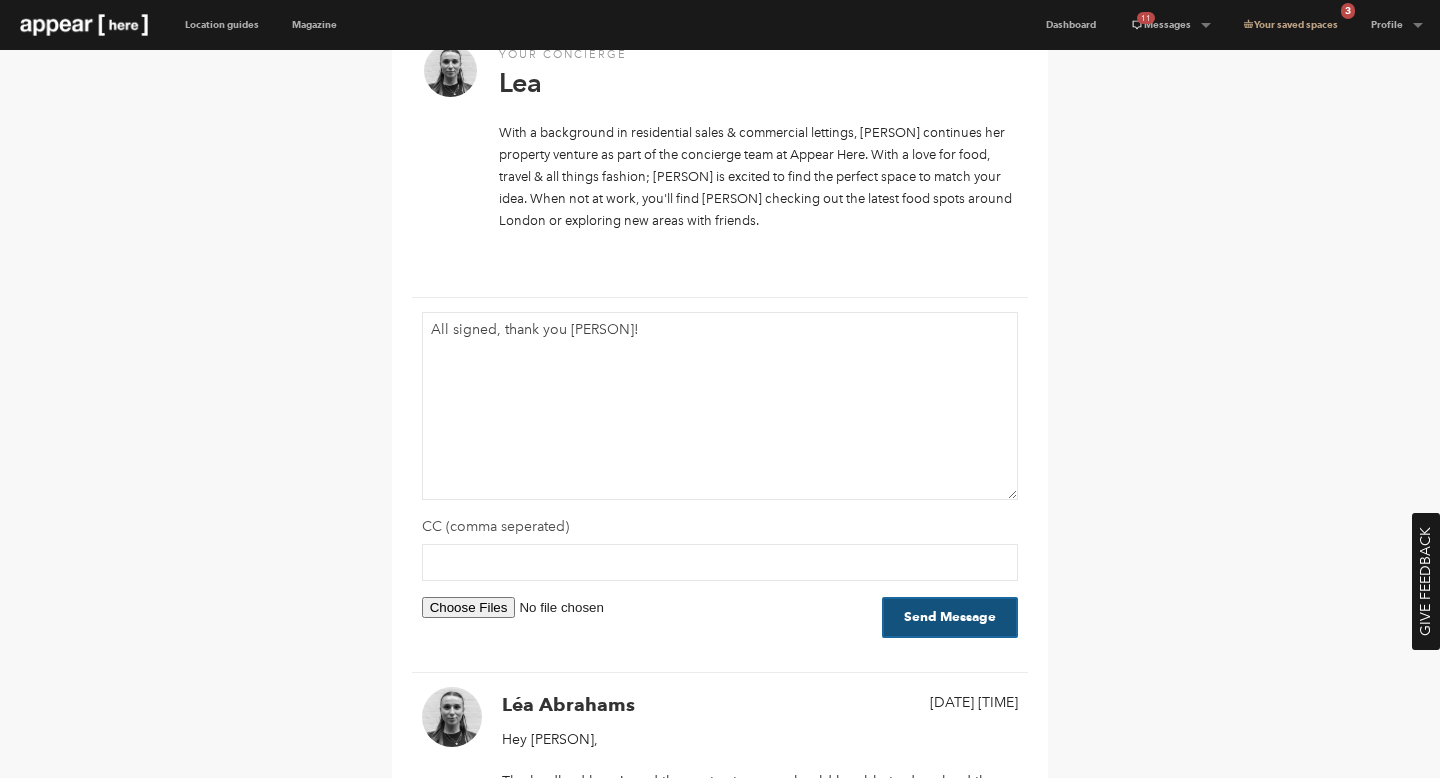 click on "Send Message" at bounding box center [950, 617] 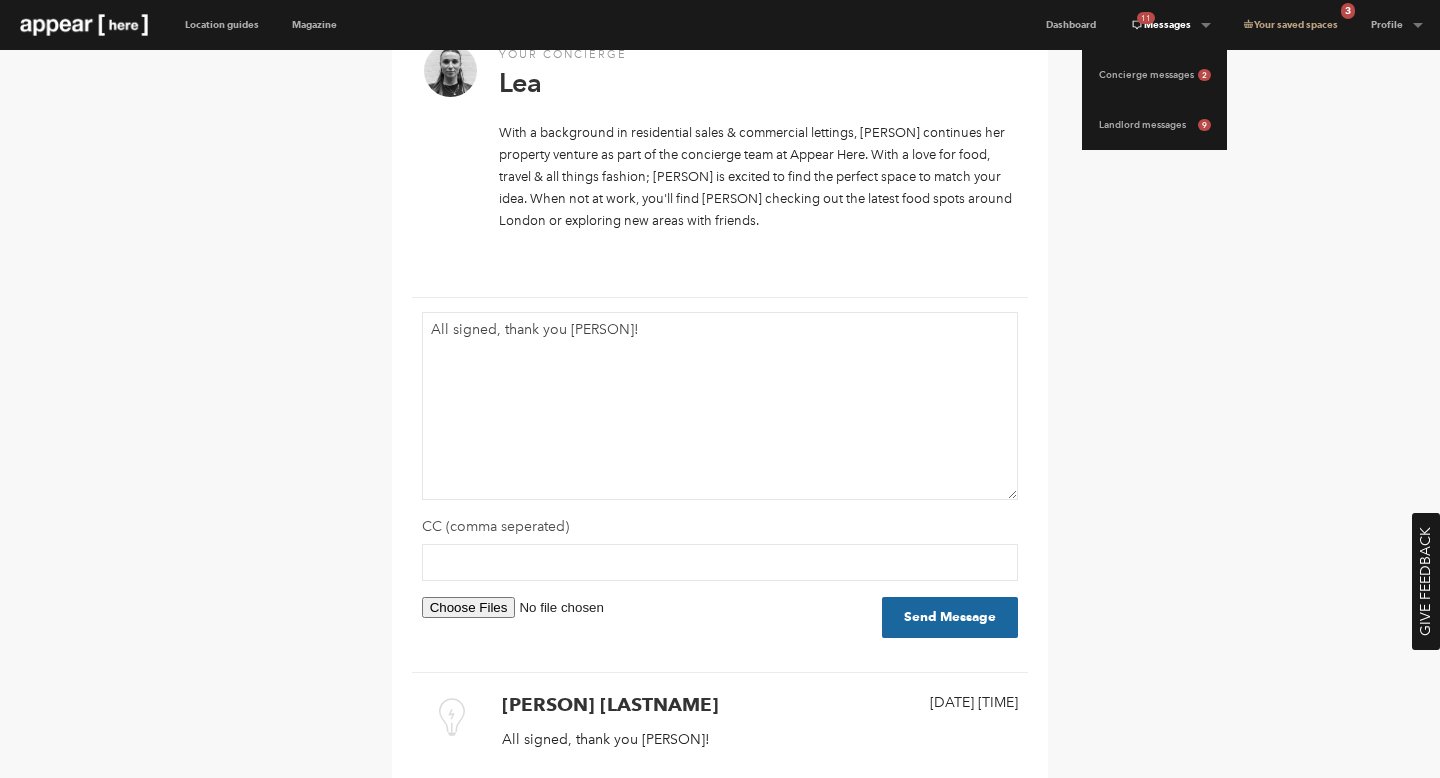click on "11
Messages" at bounding box center (1170, 25) 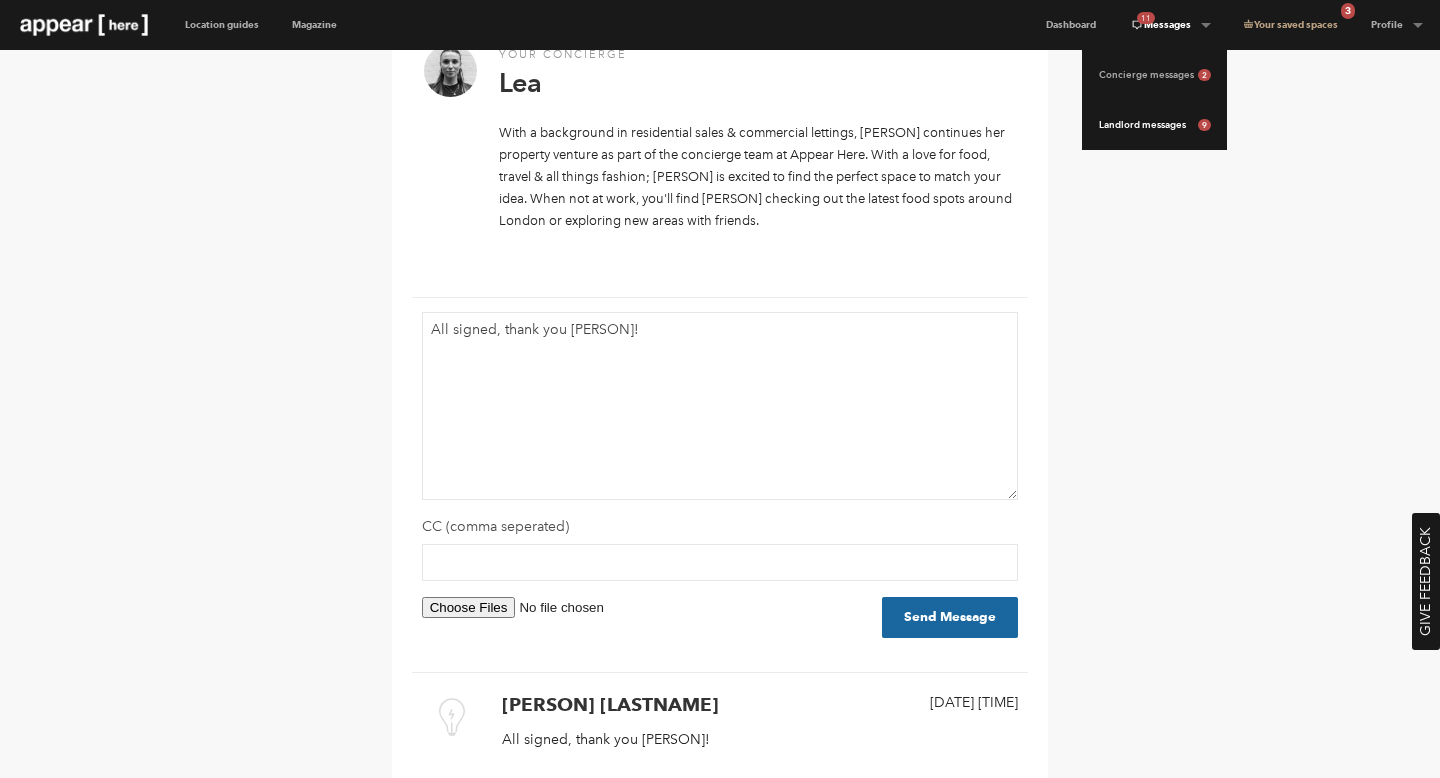 click on "Landlord messages
9" at bounding box center [1154, 125] 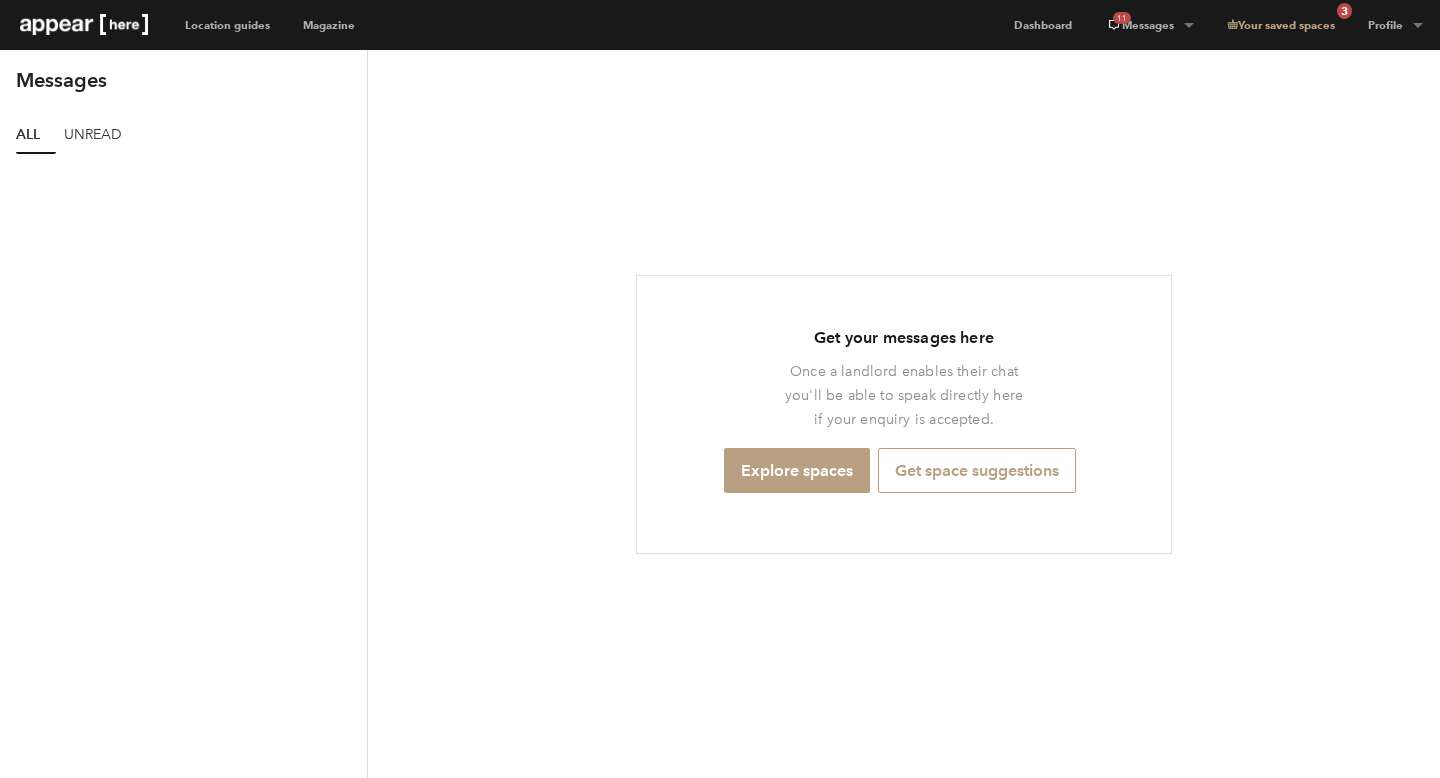 scroll, scrollTop: 0, scrollLeft: 0, axis: both 